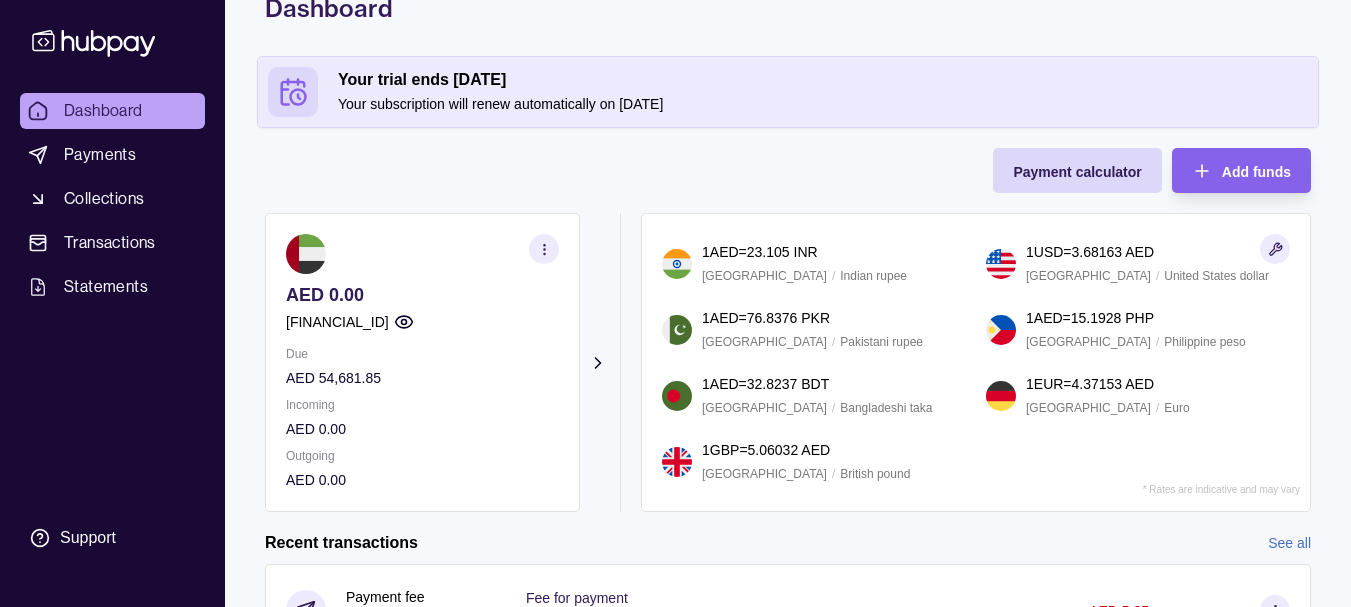 scroll, scrollTop: 312, scrollLeft: 0, axis: vertical 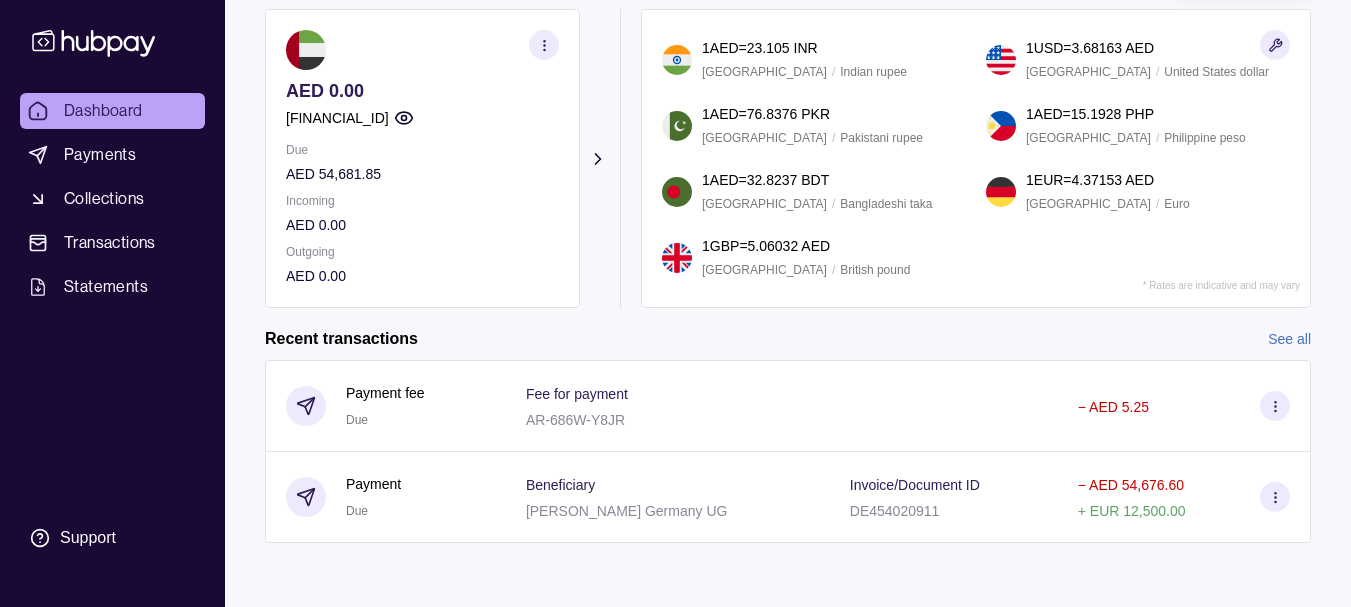 click on "See all" at bounding box center [1289, 339] 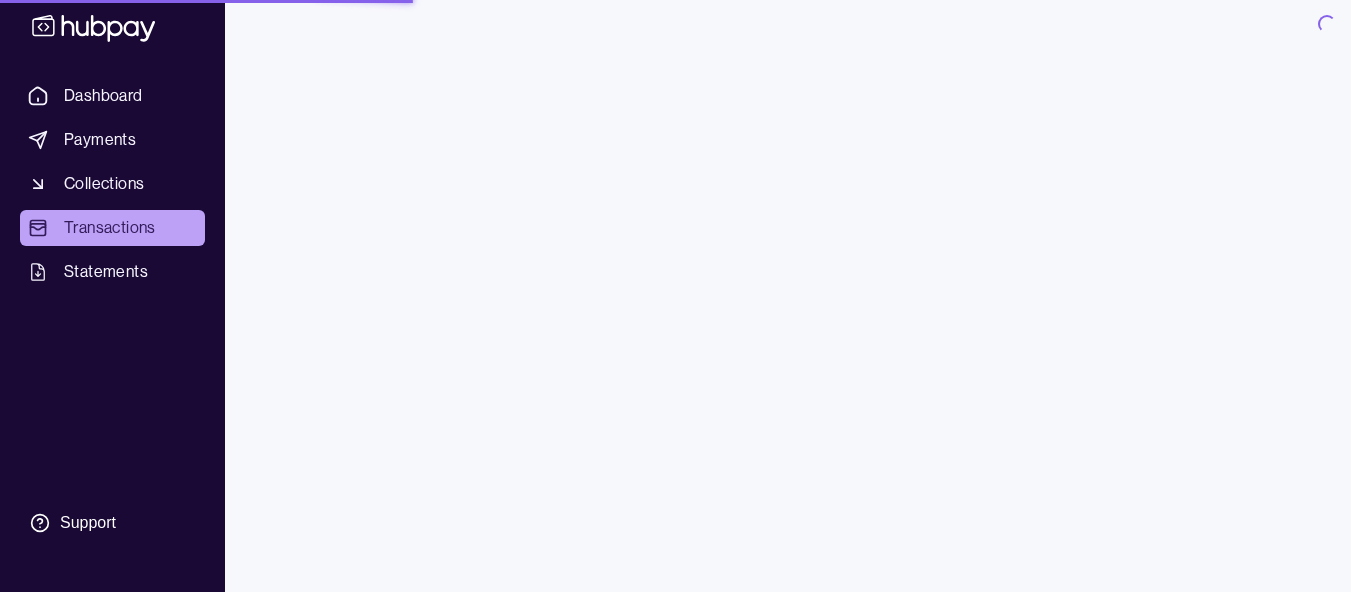 scroll, scrollTop: 0, scrollLeft: 0, axis: both 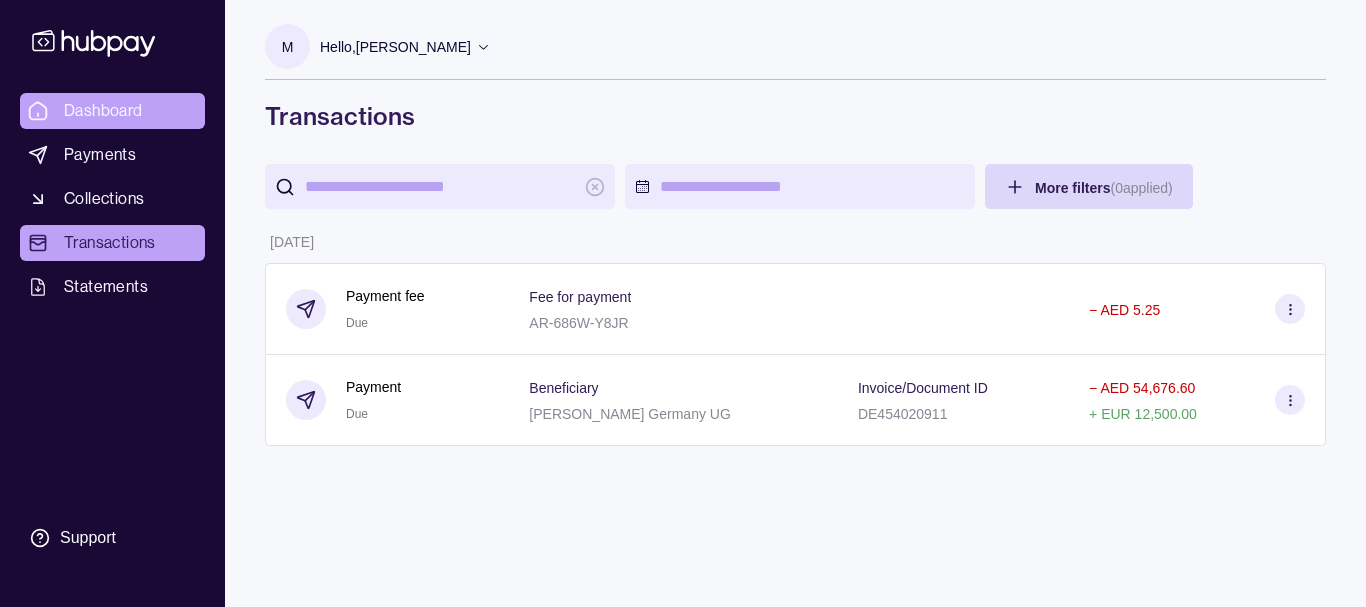 click on "Dashboard" at bounding box center [103, 111] 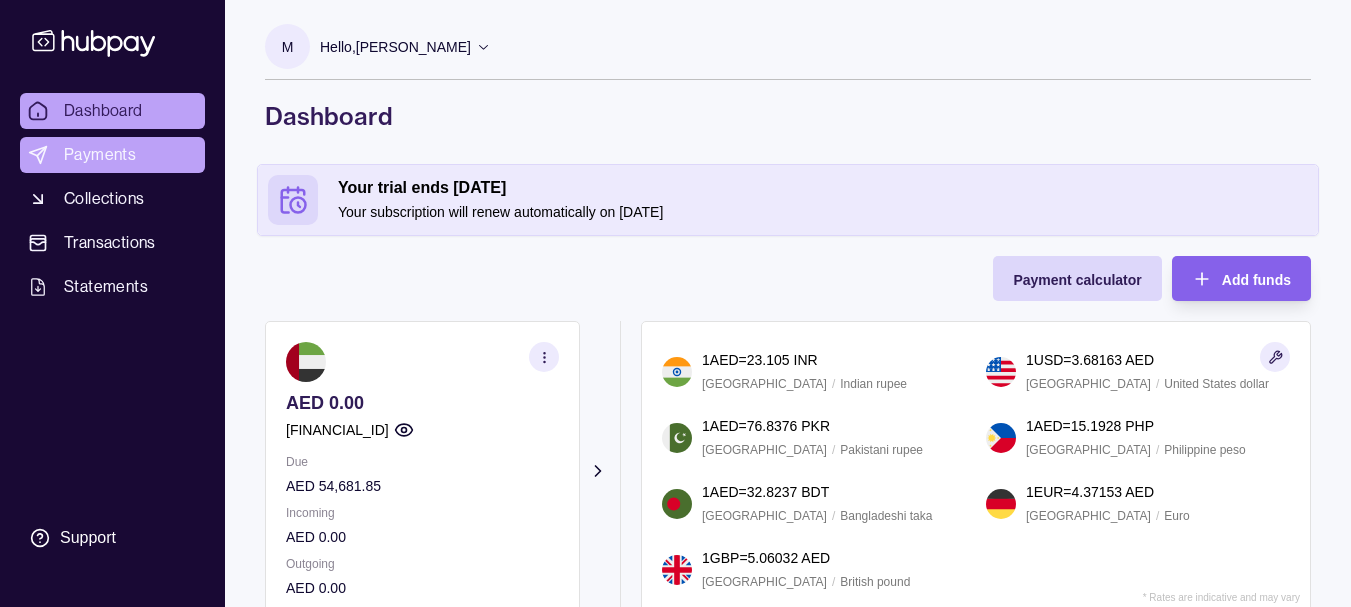 click on "Payments" at bounding box center (100, 155) 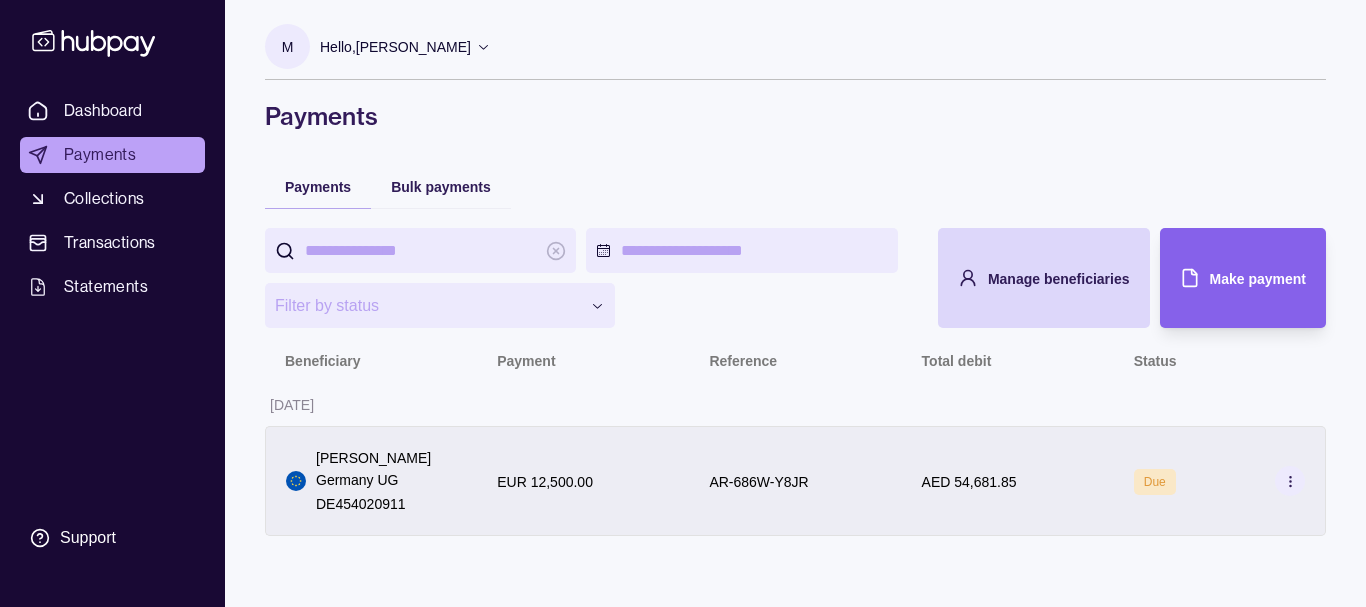 click on "AR-686W-Y8JR" at bounding box center (795, 481) 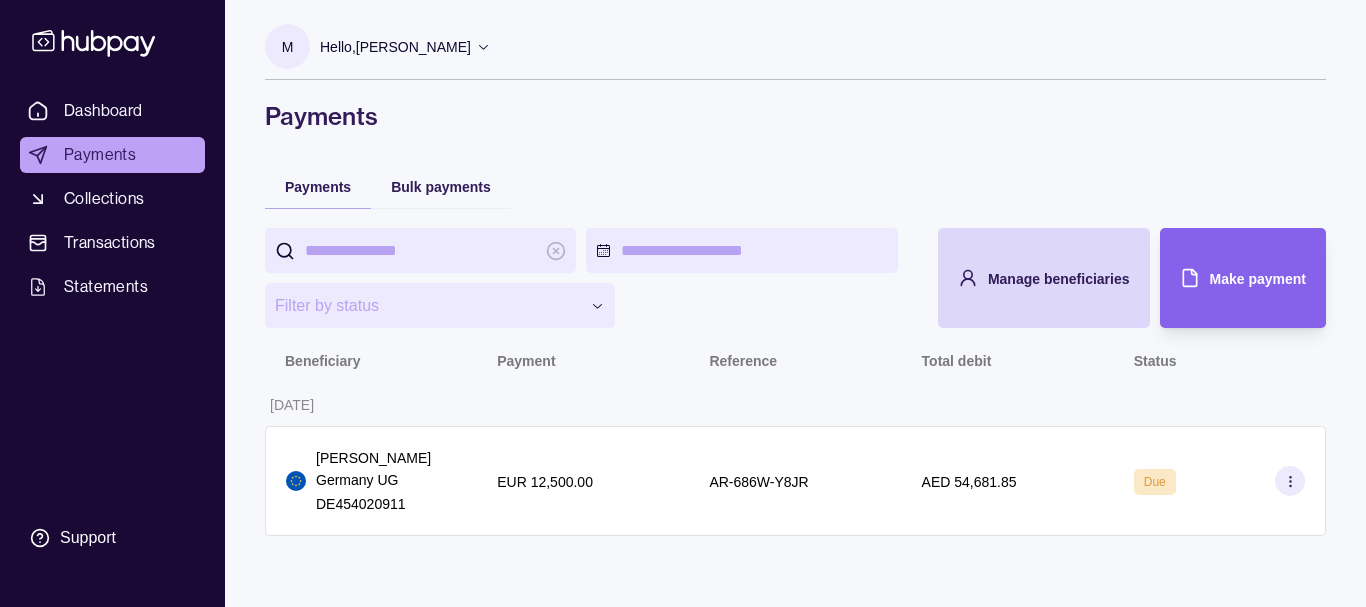 click on "**********" at bounding box center [683, 303] 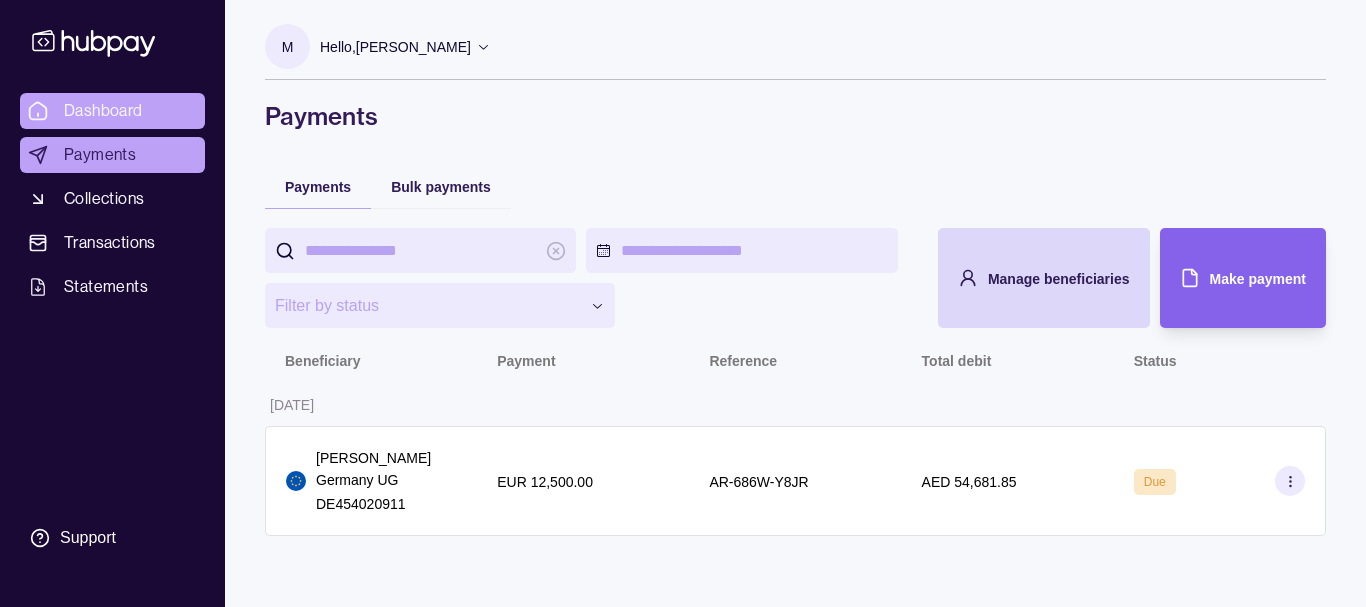 click on "Dashboard" at bounding box center (103, 111) 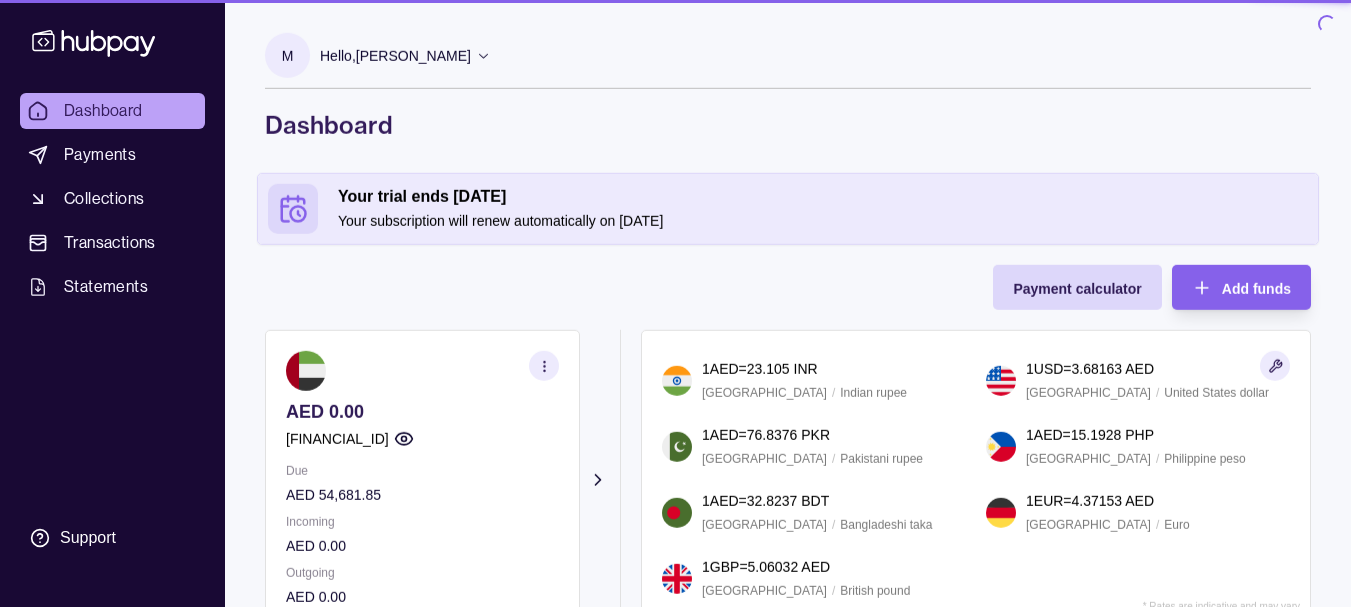 click on "Transactions" at bounding box center (110, 243) 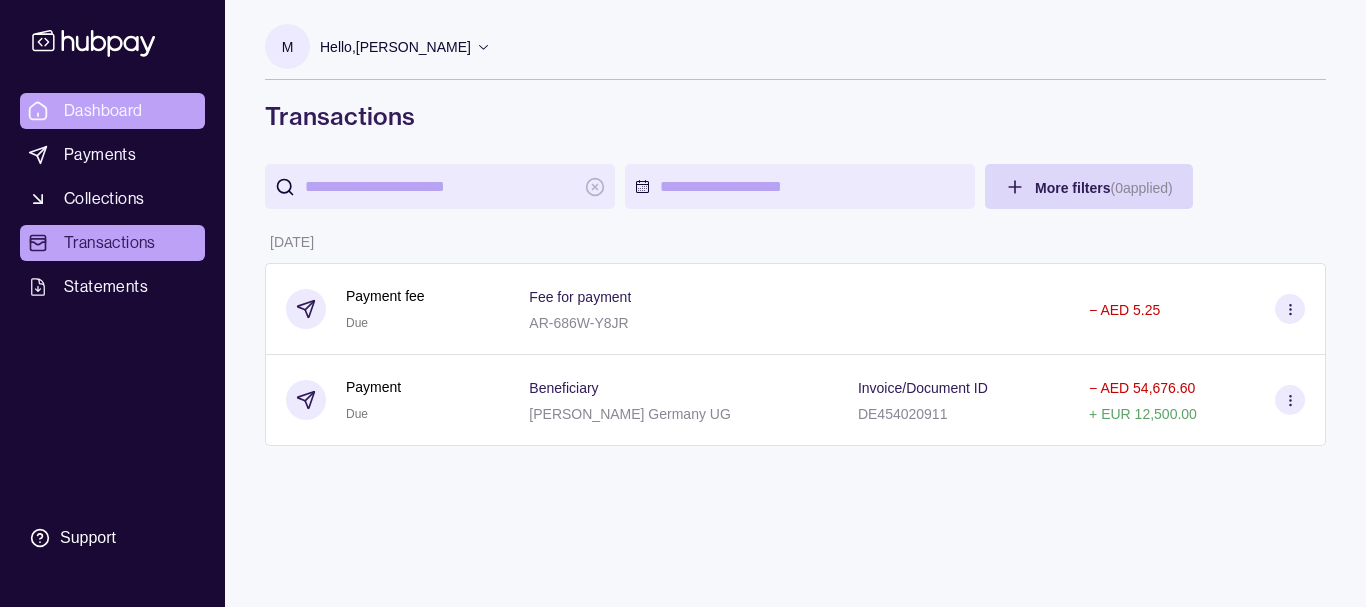 click on "Dashboard" at bounding box center [103, 111] 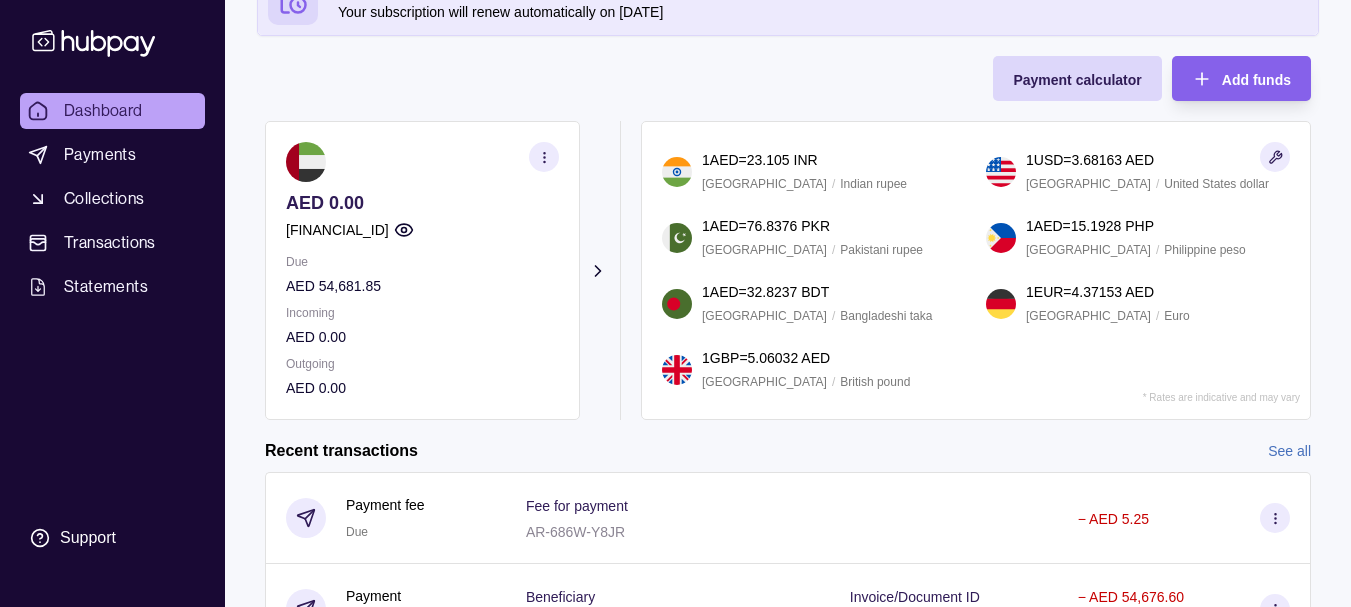 scroll, scrollTop: 0, scrollLeft: 0, axis: both 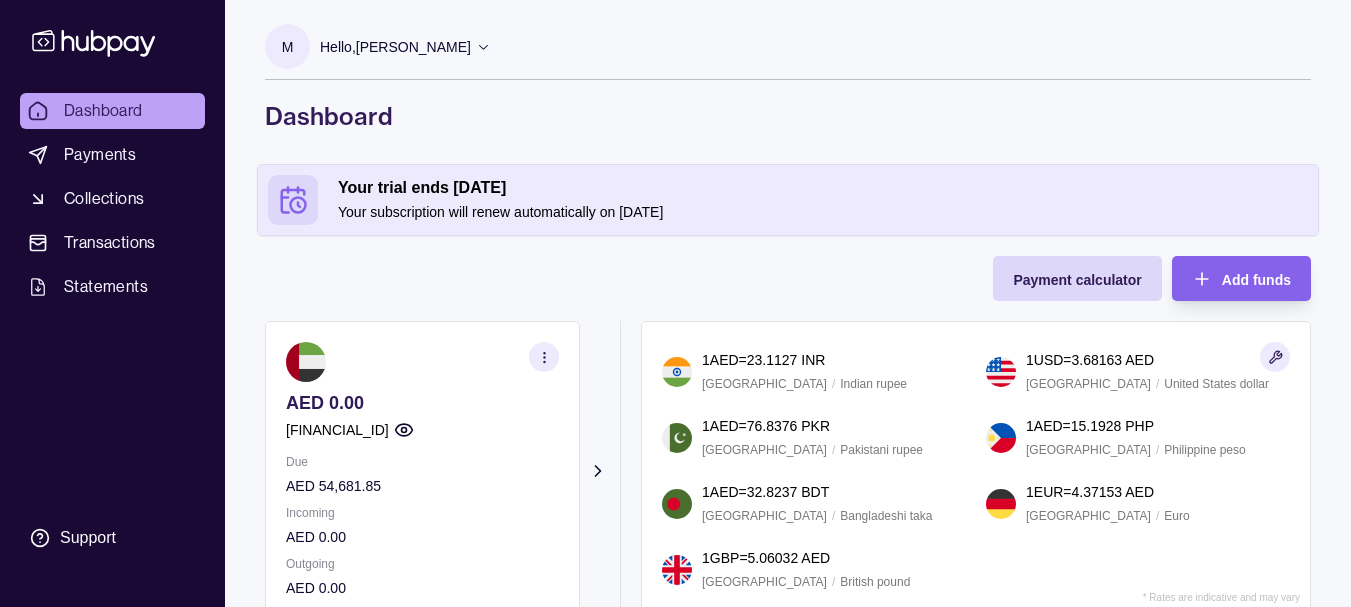 click 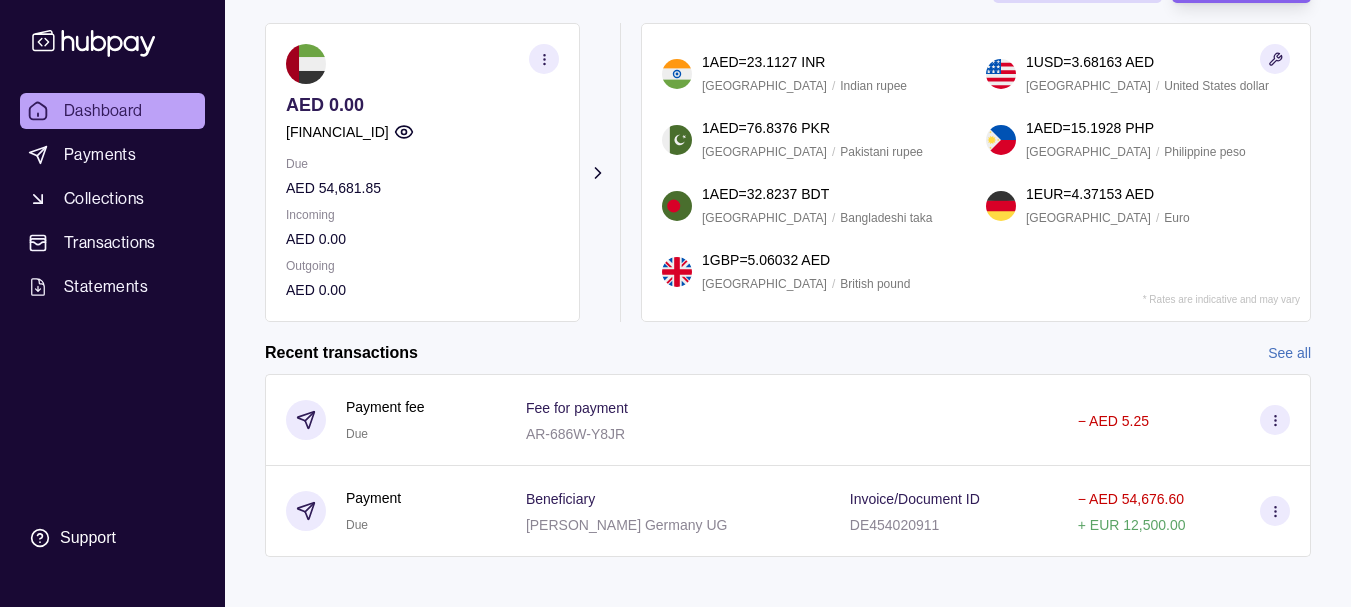 scroll, scrollTop: 300, scrollLeft: 0, axis: vertical 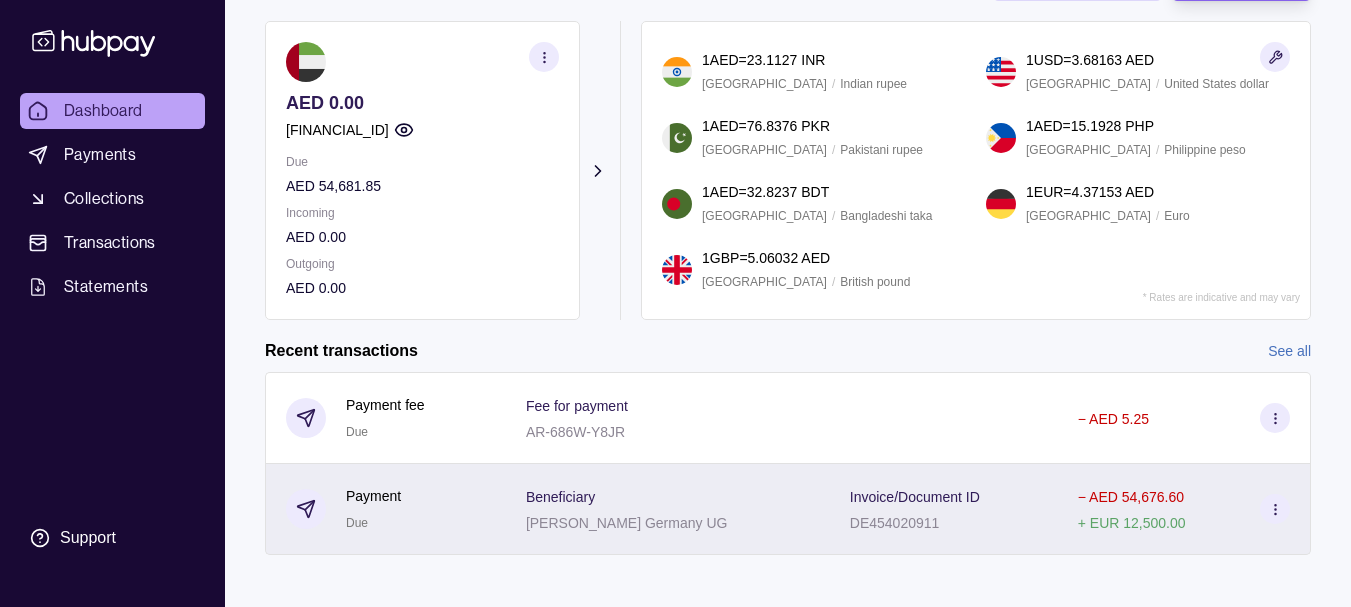 click 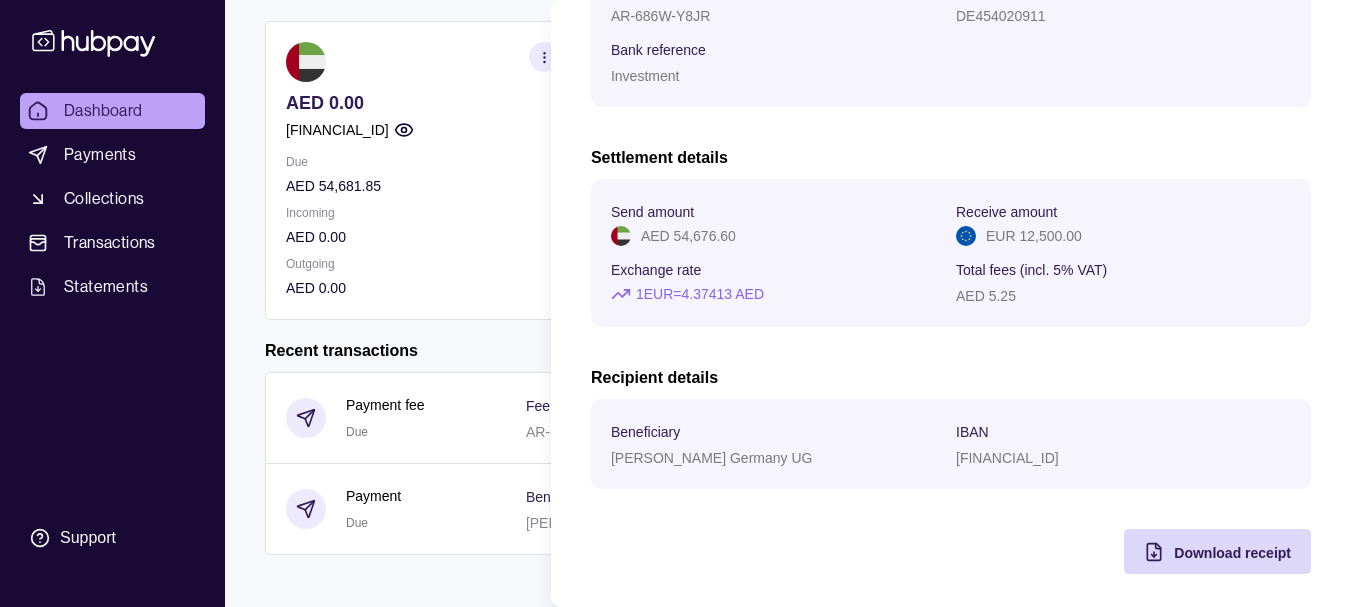 scroll, scrollTop: 246, scrollLeft: 0, axis: vertical 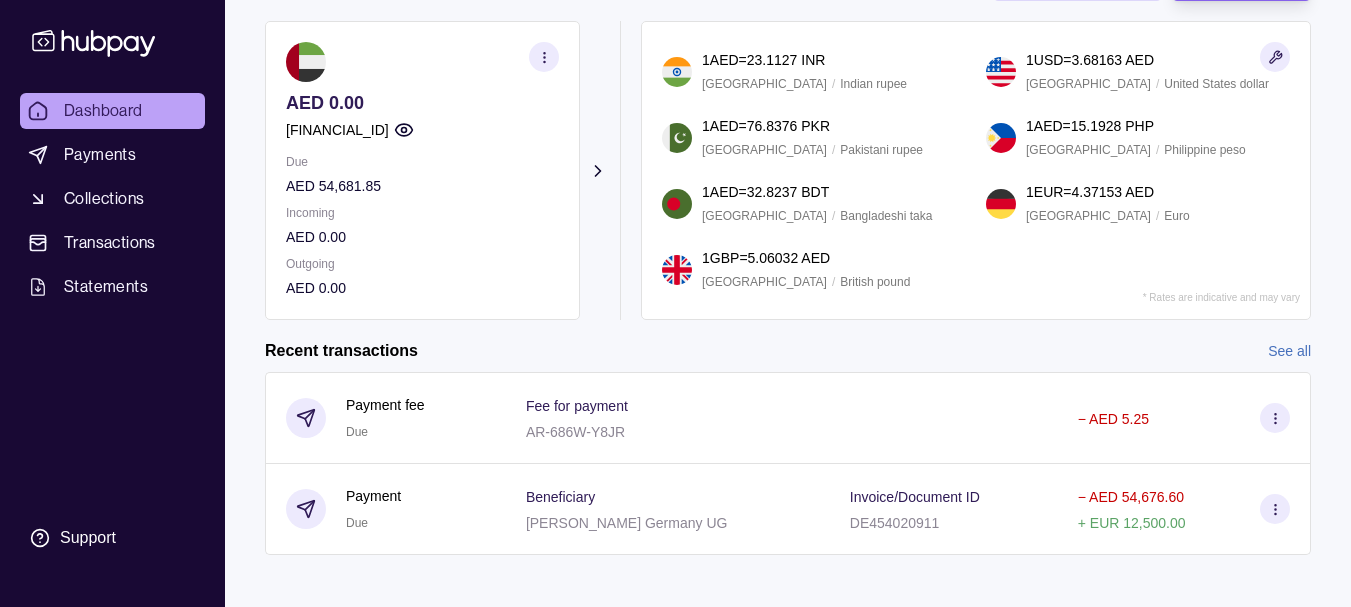 click on "Dashboard Payments Collections Transactions Statements Support M Hello,  Mehrdad Ebrahimi JUMBO USED TYRES RECYCLING Account Terms and conditions Privacy policy Sign out Dashboard Your trial ends in 28 days Your subscription will renew automatically on   04 Aug 2025 Payment calculator Add funds AED 0.00 AE220960000536060001132 Due AED 54,681.85 Incoming AED 0.00 Outgoing AED 0.00 Request new currencies 1  AED  =  23.1127   INR India / Indian rupee 1  USD  =  3.68163   AED United States / United States dollar 1  AED  =  76.8376   PKR Pakistan / Pakistani rupee 1  AED  =  15.1928   PHP Philippines / Philippine peso 1  AED  =  32.8237   BDT Bangladesh / Bangladeshi taka 1  EUR  =  4.37153   AED Germany / Euro 1  GBP  =  5.06032   AED United Kingdom / British pound * Rates are indicative and may vary Recent transactions See all Details Amount Payment fee Due Fee for payment AR-686W-Y8JR −   AED 5.25 Payment Due Beneficiary Aaron Handel Germany UG Invoice/Document ID DE454020911 −   AED 54,676.60 +" at bounding box center (675, 159) 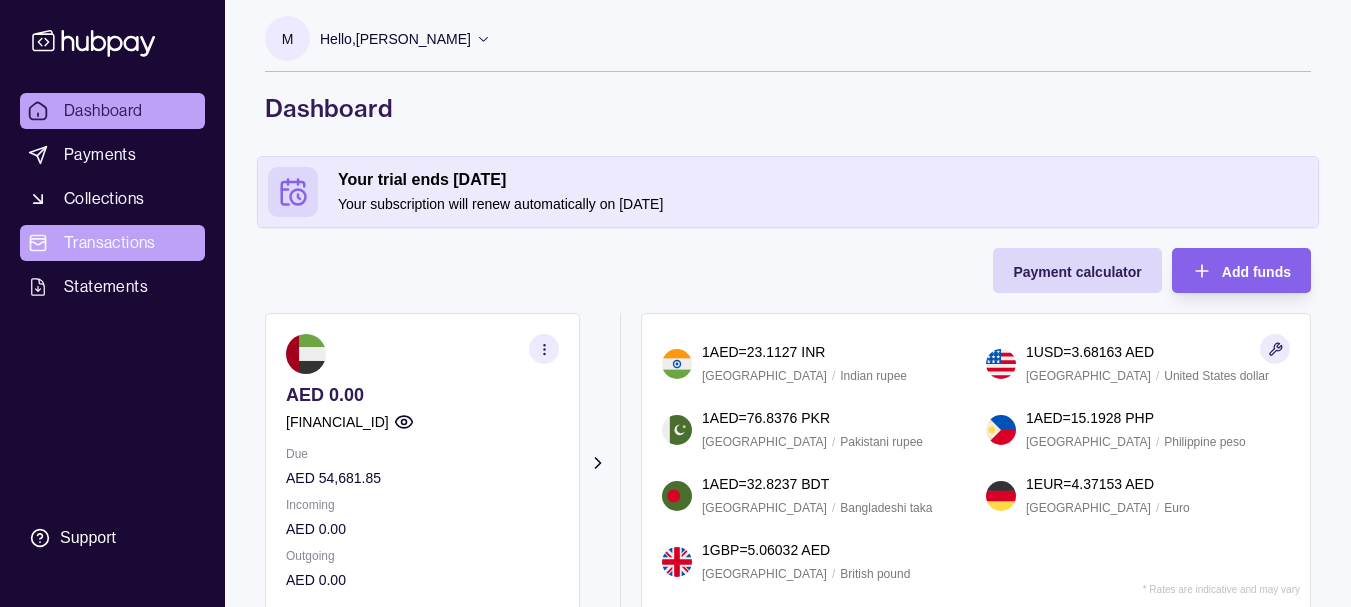 scroll, scrollTop: 0, scrollLeft: 0, axis: both 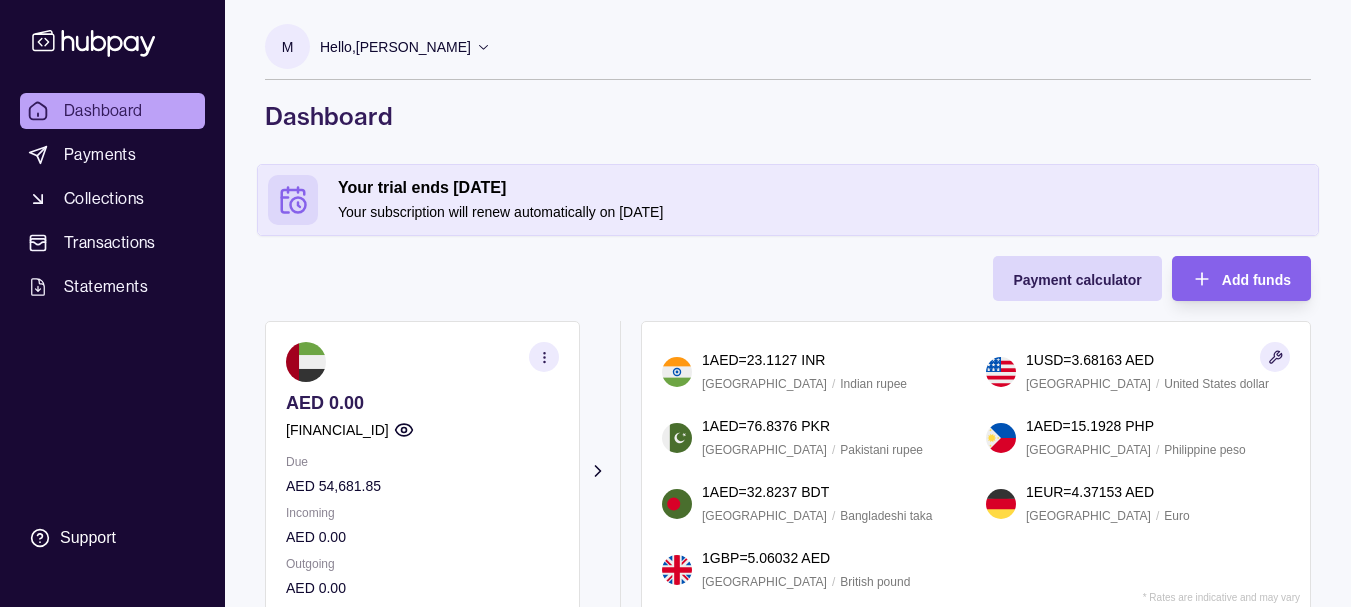 click on "Dashboard" at bounding box center (103, 111) 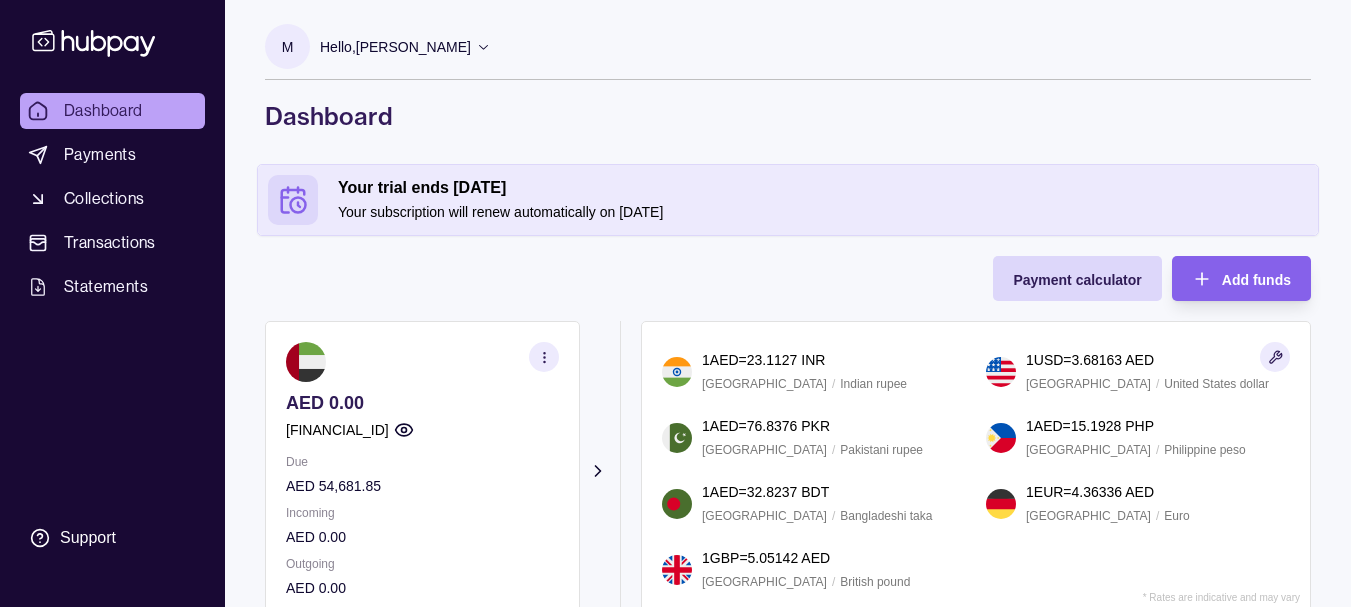 click on "Dashboard" at bounding box center (112, 111) 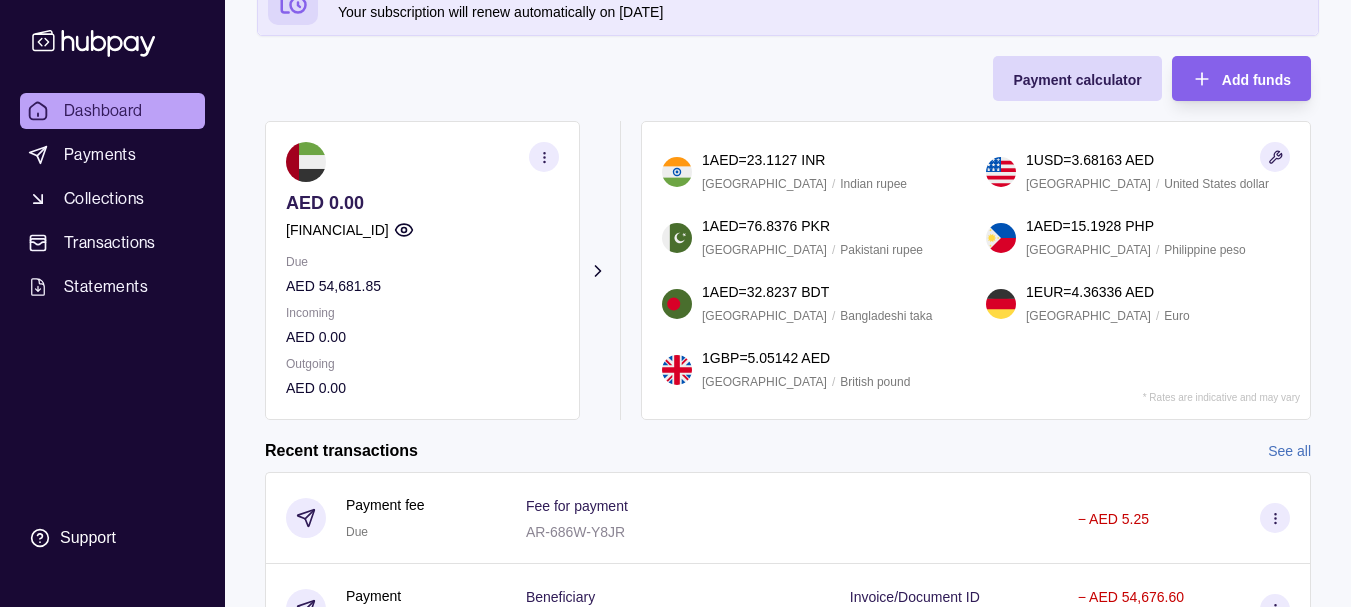 scroll, scrollTop: 312, scrollLeft: 0, axis: vertical 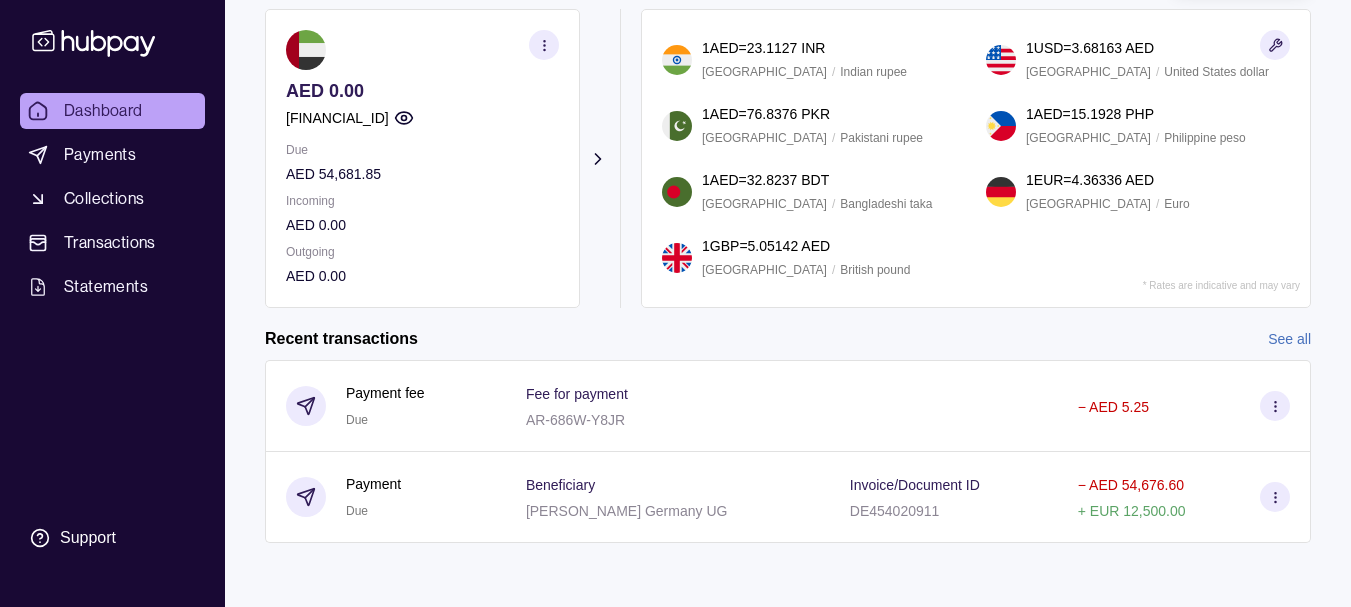 click 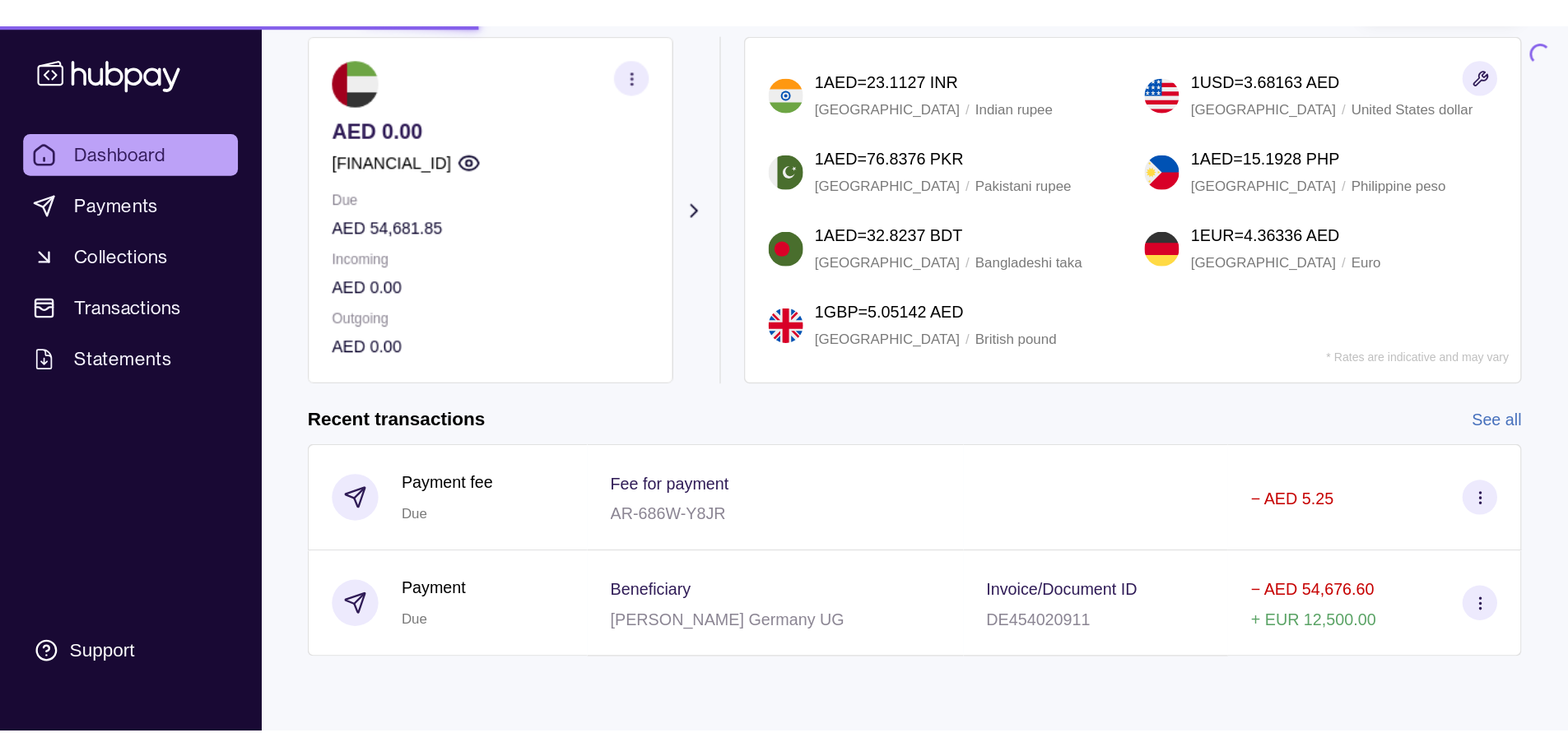 scroll, scrollTop: 0, scrollLeft: 0, axis: both 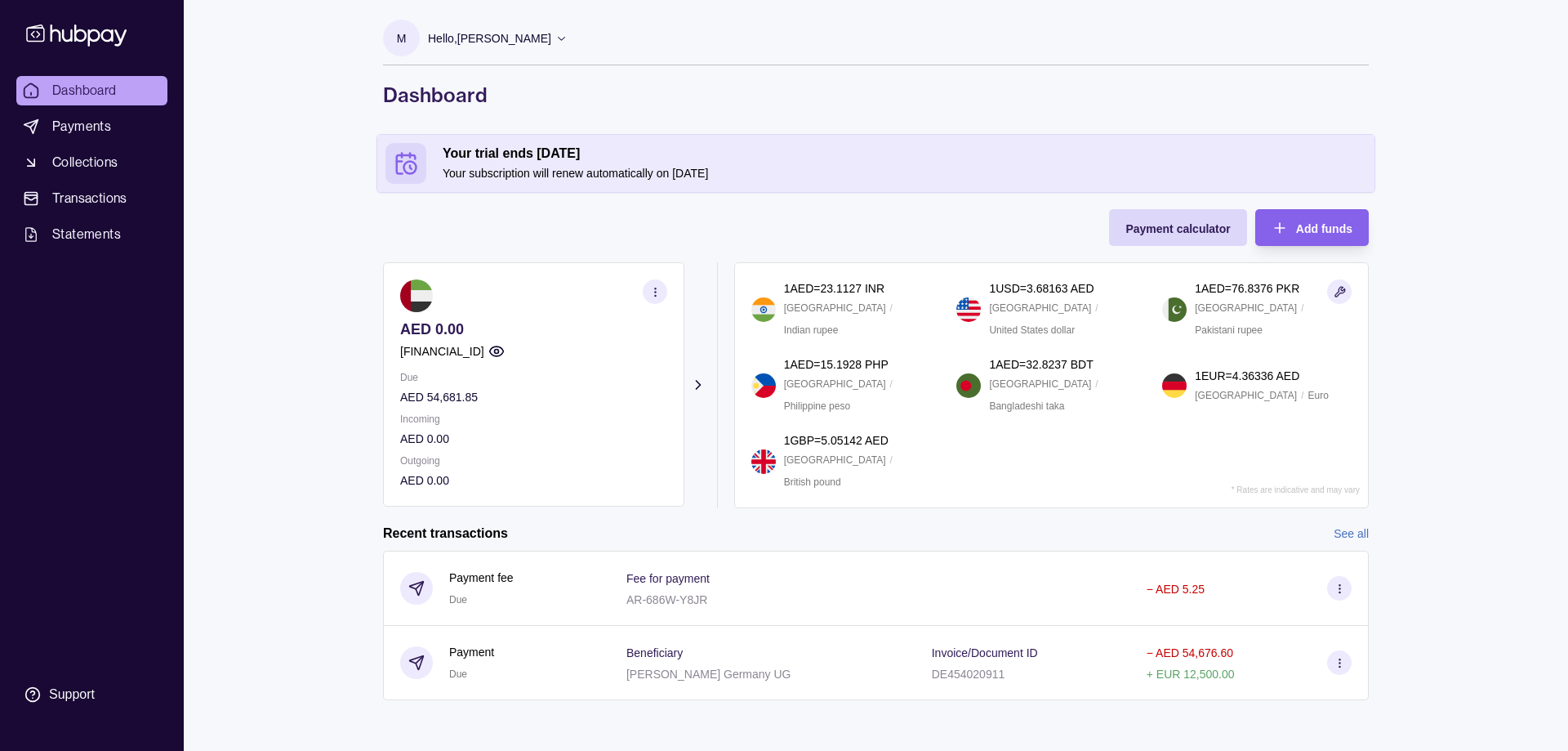 click on "Dashboard" at bounding box center [84, 91] 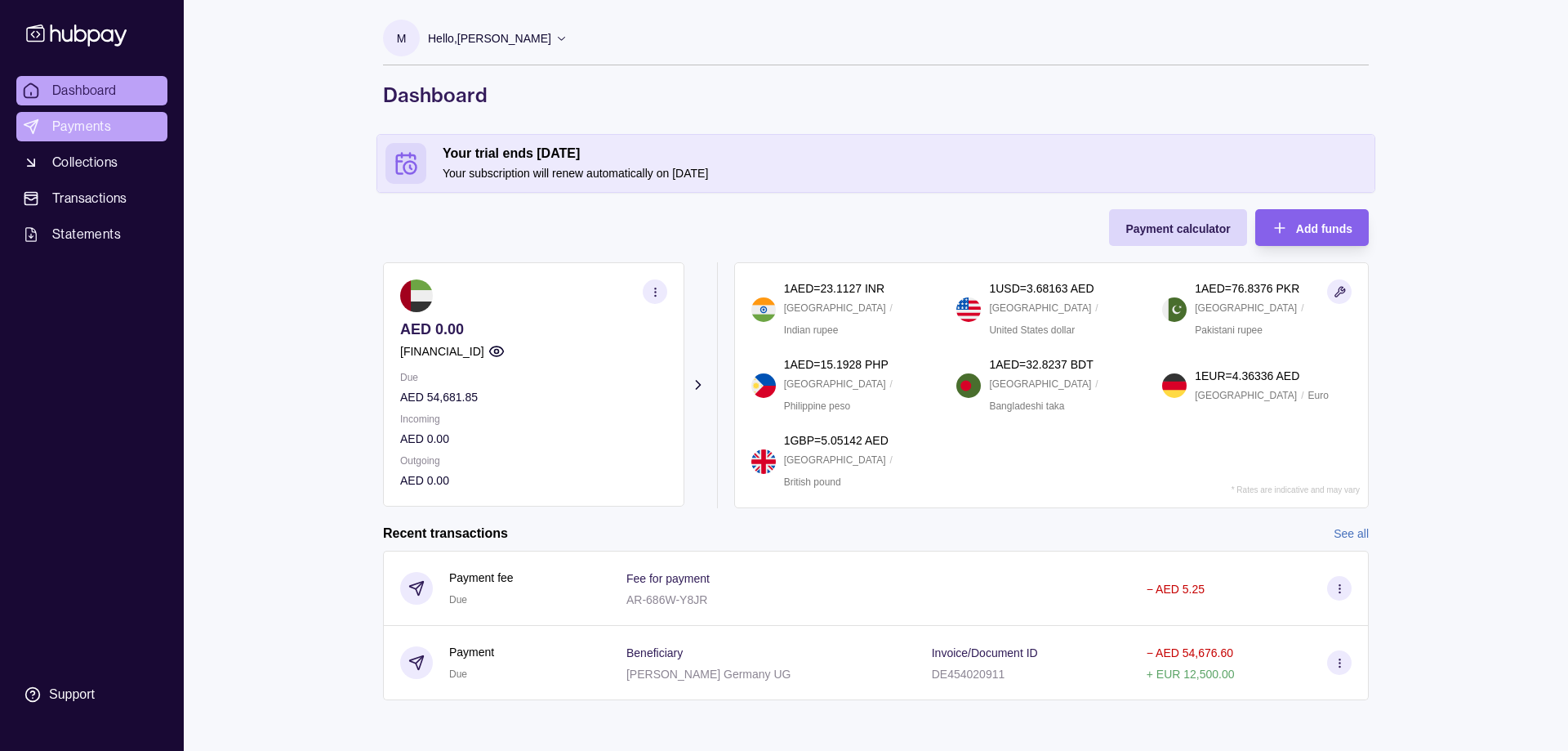 click on "Payments" at bounding box center (82, 127) 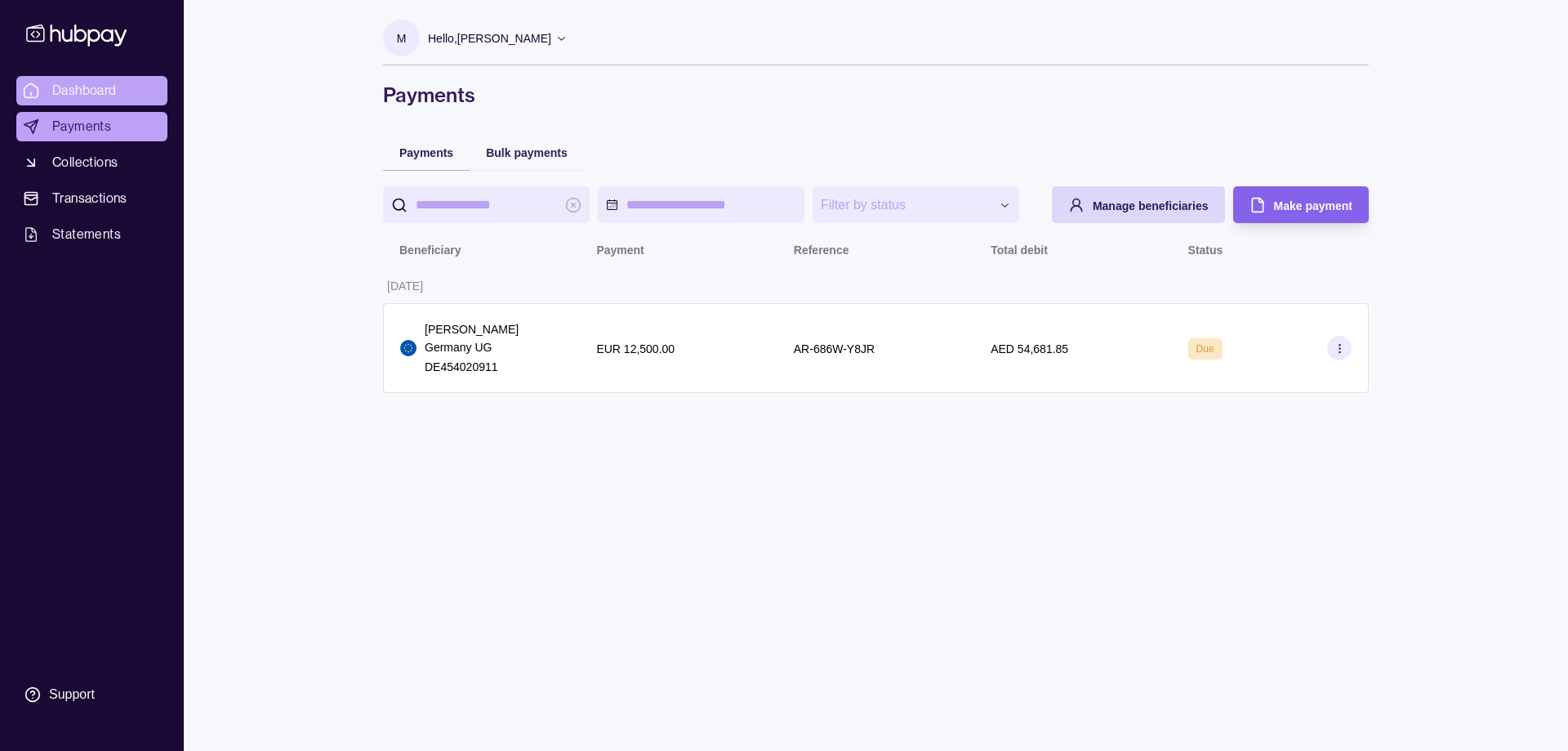 click on "Dashboard" at bounding box center (84, 91) 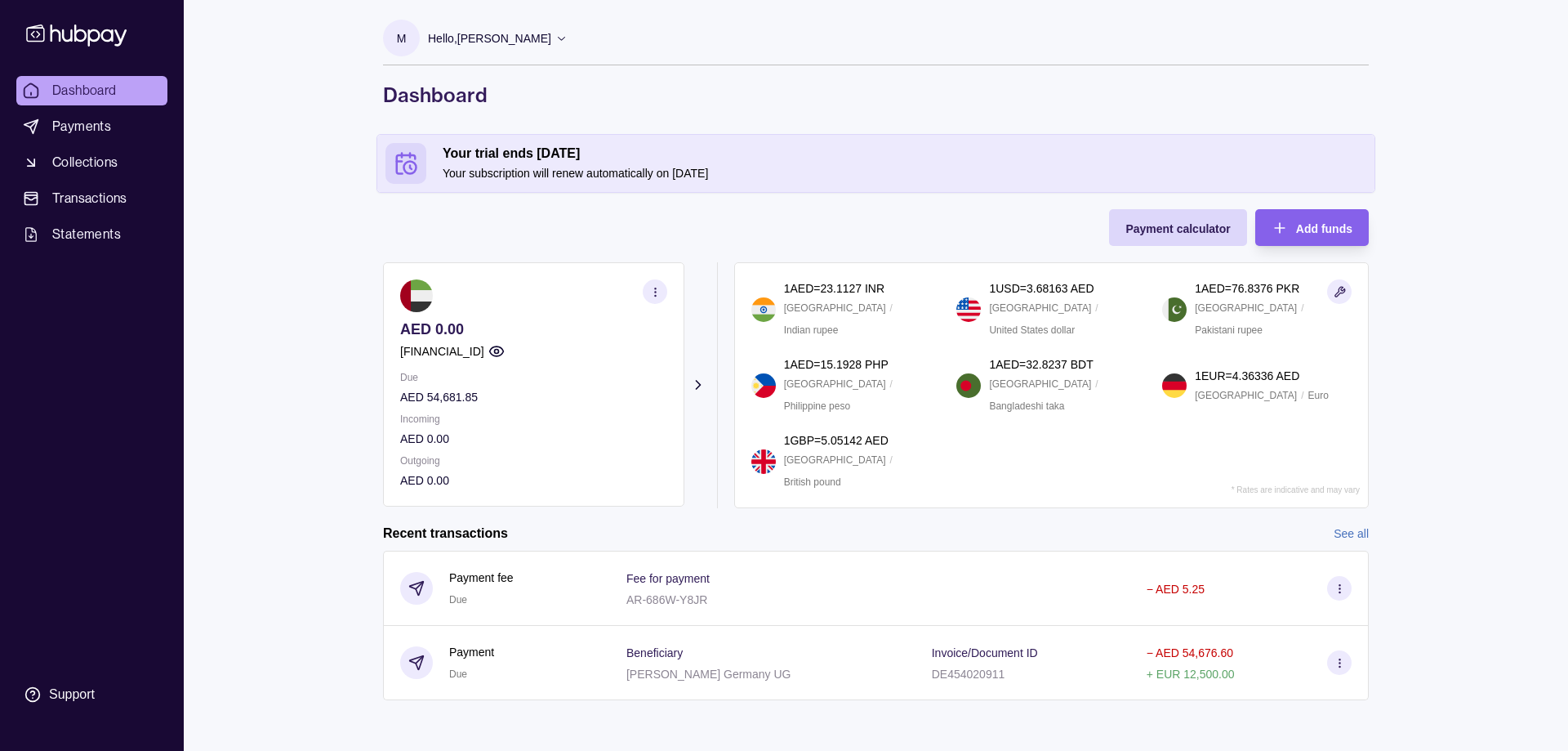 click on "Dashboard" at bounding box center [84, 91] 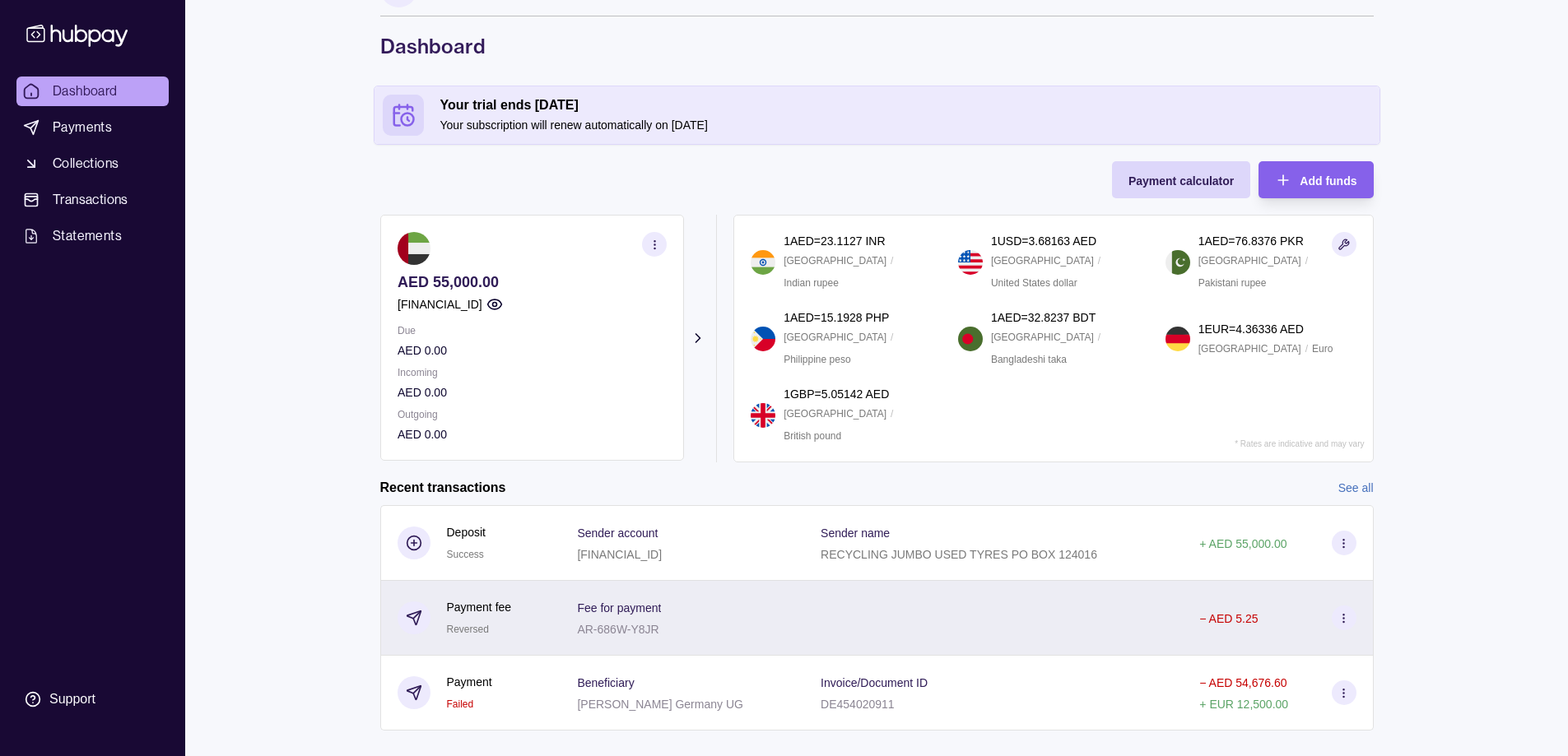 scroll, scrollTop: 75, scrollLeft: 0, axis: vertical 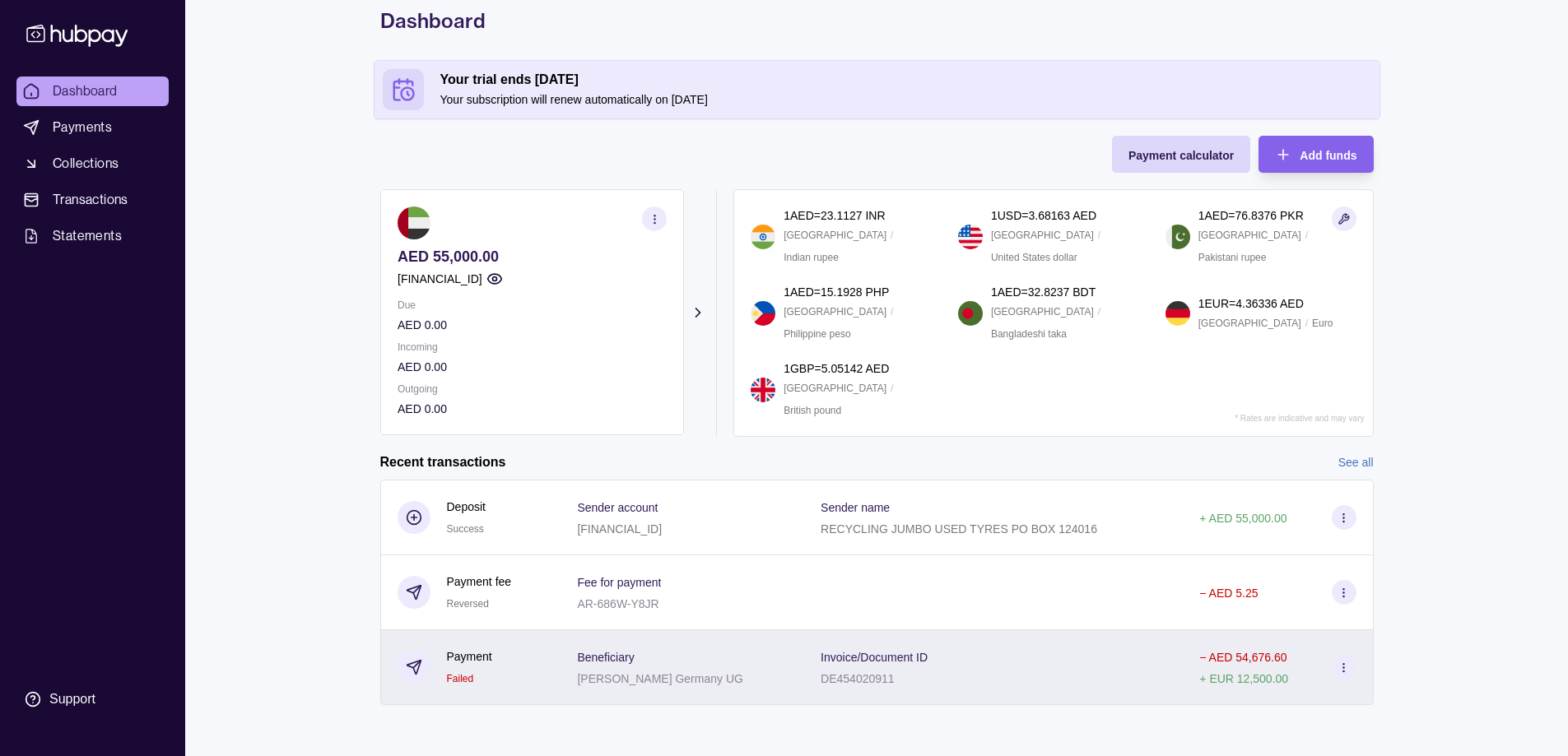 click at bounding box center (1344, 667) 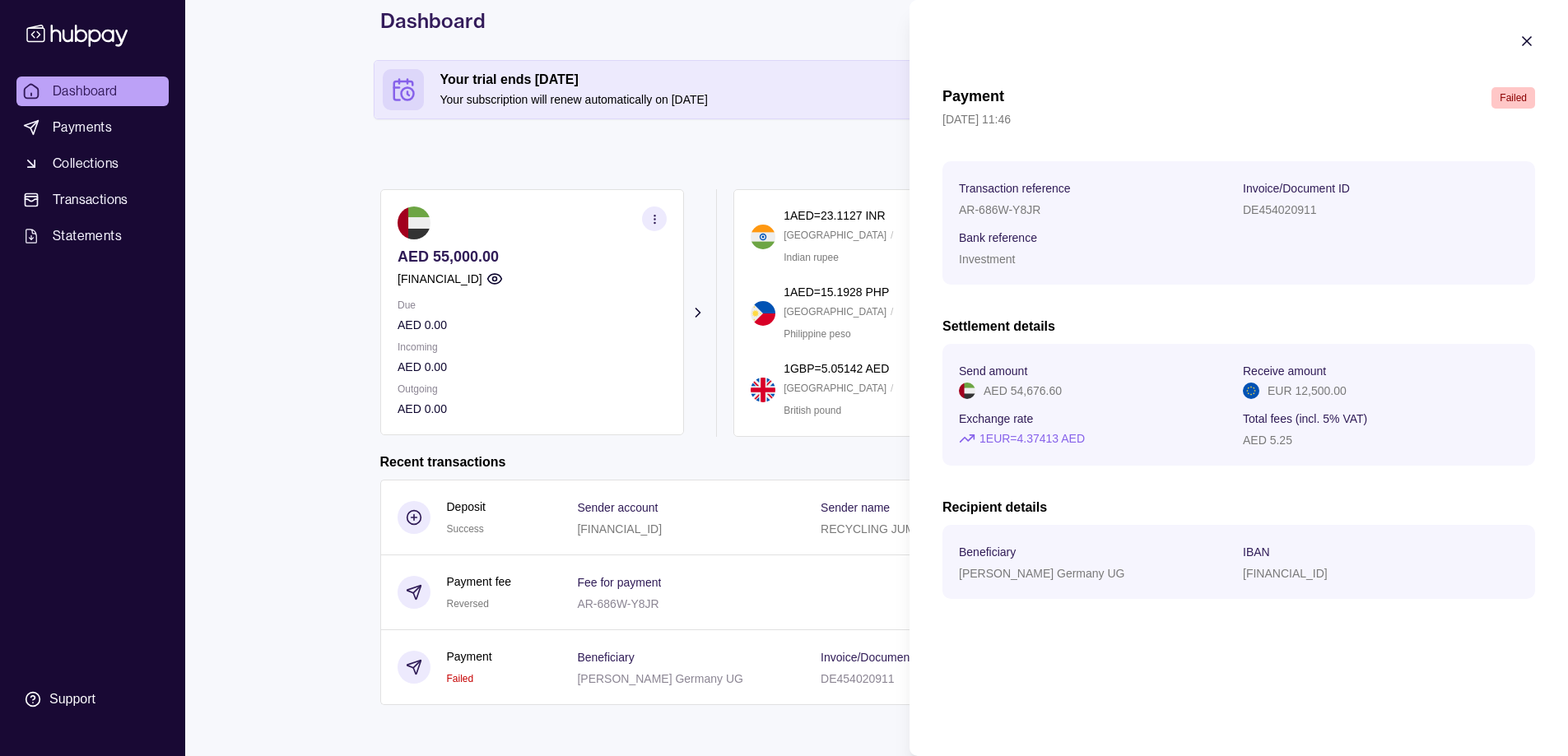 drag, startPoint x: 1307, startPoint y: 220, endPoint x: 1267, endPoint y: 318, distance: 105.848949 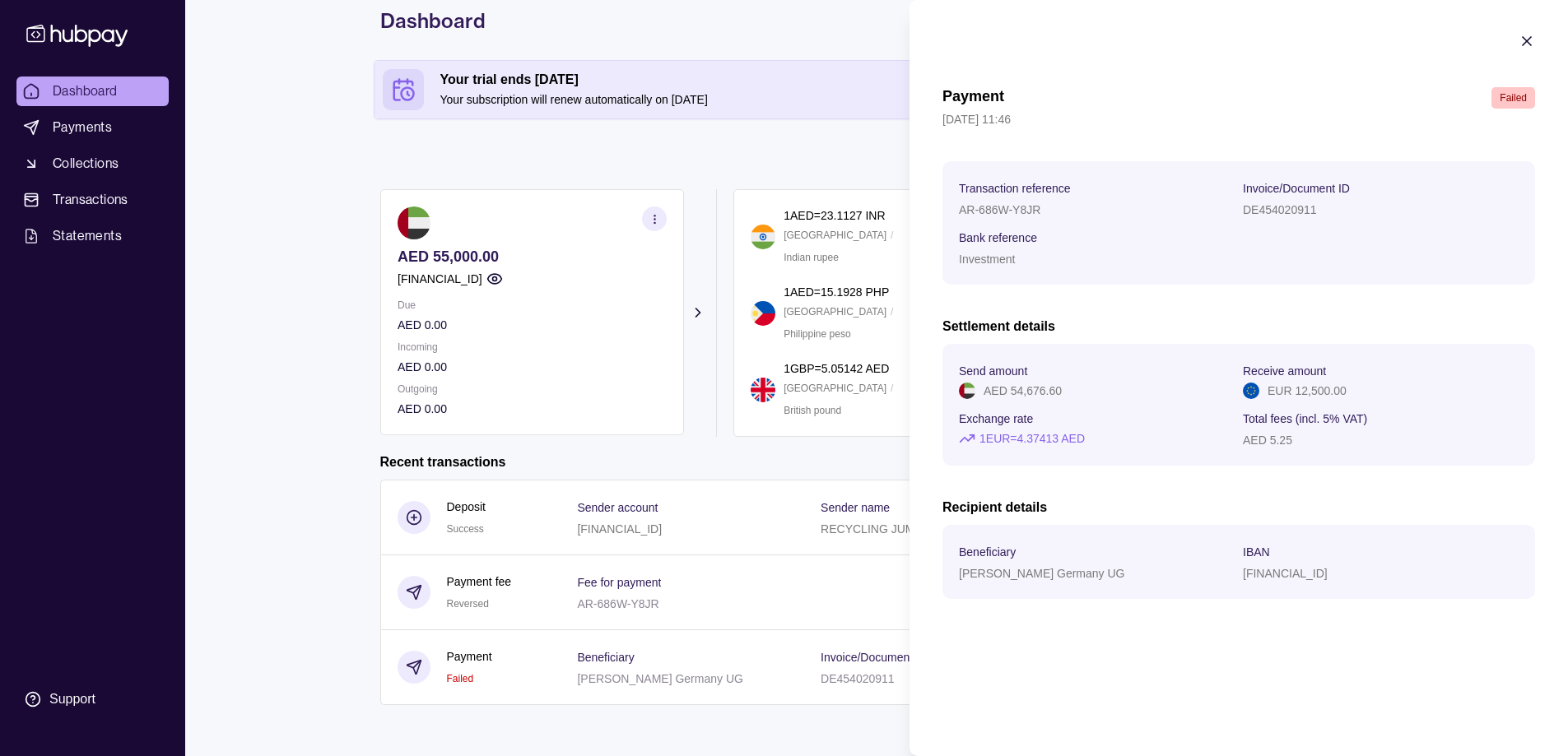 click on "Dashboard Payments Collections Transactions Statements Support M Hello,  Mehrdad Ebrahimi JUMBO USED TYRES RECYCLING Account Terms and conditions Privacy policy Sign out Dashboard Your trial ends in 28 days Your subscription will renew automatically on   04 Aug 2025 Payment calculator Add funds AED 55,000.00 AE220960000536060001132 Due AED 0.00 Incoming AED 0.00 Outgoing AED 0.00 Request new currencies 1  AED  =  23.1127   INR India / Indian rupee 1  USD  =  3.68163   AED United States / United States dollar 1  AED  =  76.8376   PKR Pakistan / Pakistani rupee 1  AED  =  15.1928   PHP Philippines / Philippine peso 1  AED  =  32.8237   BDT Bangladesh / Bangladeshi taka 1  EUR  =  4.36336   AED Germany / Euro 1  GBP  =  5.05142   AED United Kingdom / British pound * Rates are indicative and may vary Recent transactions See all Details Amount Deposit Success Sender account AE880500000000019046280 Sender name RECYCLING JUMBO USED TYRES PO BOX 124016 +   AED 55,000.00 Payment fee Reversed Fee for payment −   −" at bounding box center [784, 341] 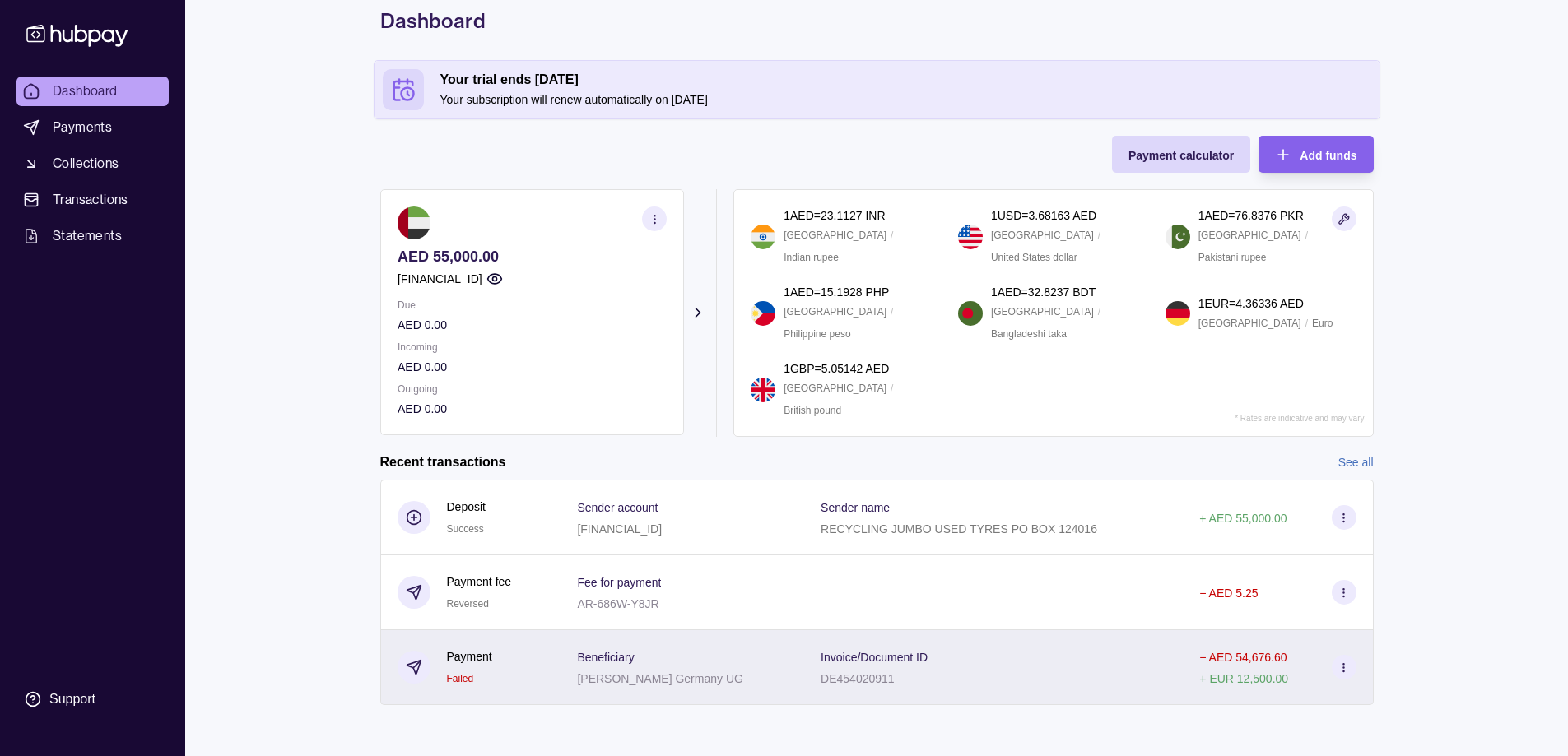 drag, startPoint x: 927, startPoint y: 650, endPoint x: 1146, endPoint y: 682, distance: 221.3256 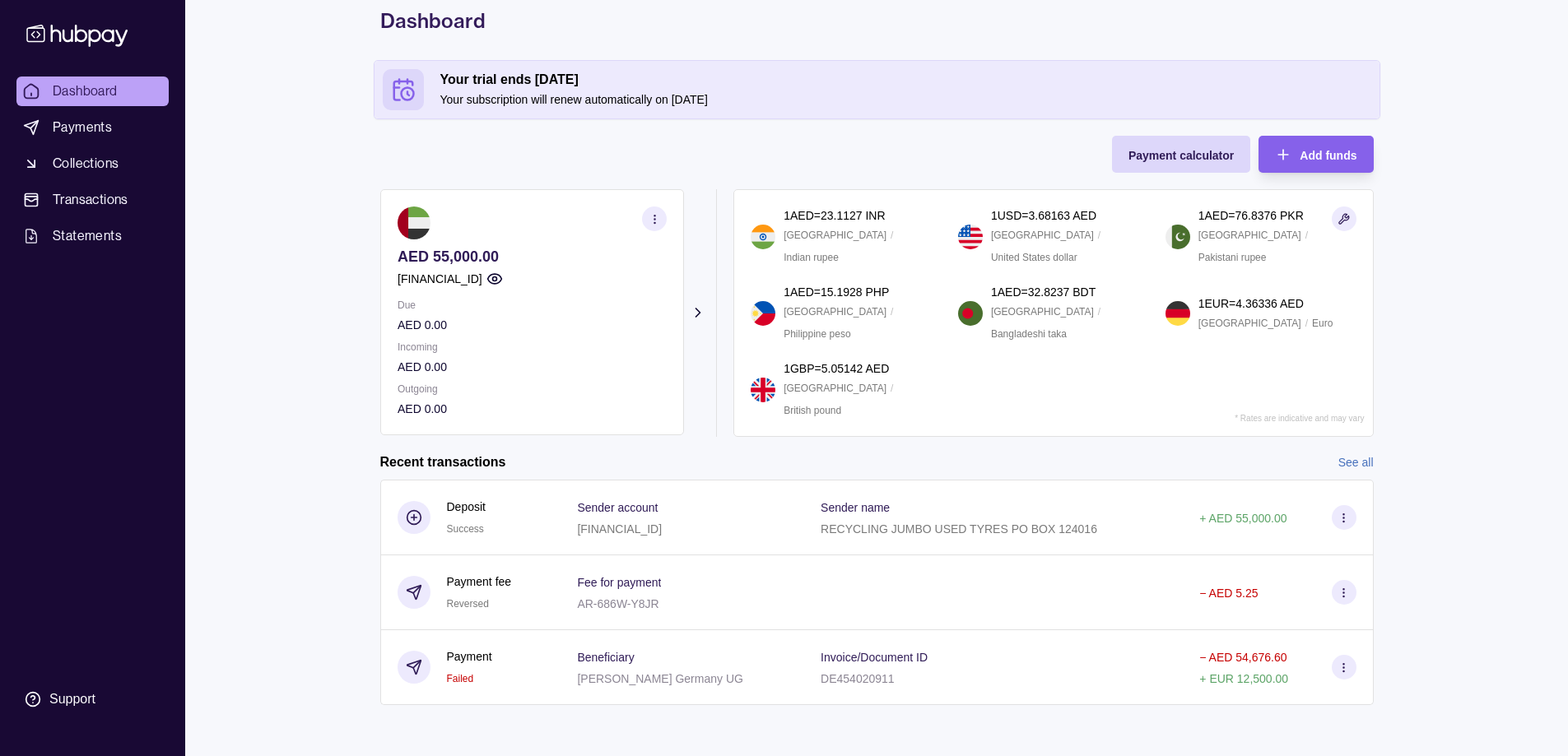 click on "Dashboard Payments Collections Transactions Statements Support M Hello,  Mehrdad Ebrahimi JUMBO USED TYRES RECYCLING Account Terms and conditions Privacy policy Sign out Dashboard Your trial ends in 28 days Your subscription will renew automatically on   04 Aug 2025 Payment calculator Add funds AED 55,000.00 AE220960000536060001132 Due AED 0.00 Incoming AED 0.00 Outgoing AED 0.00 Request new currencies 1  AED  =  23.1127   INR India / Indian rupee 1  USD  =  3.68163   AED United States / United States dollar 1  AED  =  76.8376   PKR Pakistan / Pakistani rupee 1  AED  =  15.1928   PHP Philippines / Philippine peso 1  AED  =  32.8237   BDT Bangladesh / Bangladeshi taka 1  EUR  =  4.36336   AED Germany / Euro 1  GBP  =  5.05142   AED United Kingdom / British pound * Rates are indicative and may vary Recent transactions See all Details Amount Deposit Success Sender account AE880500000000019046280 Sender name RECYCLING JUMBO USED TYRES PO BOX 124016 +   AED 55,000.00 Payment fee Reversed Fee for payment −   −" at bounding box center (784, 341) 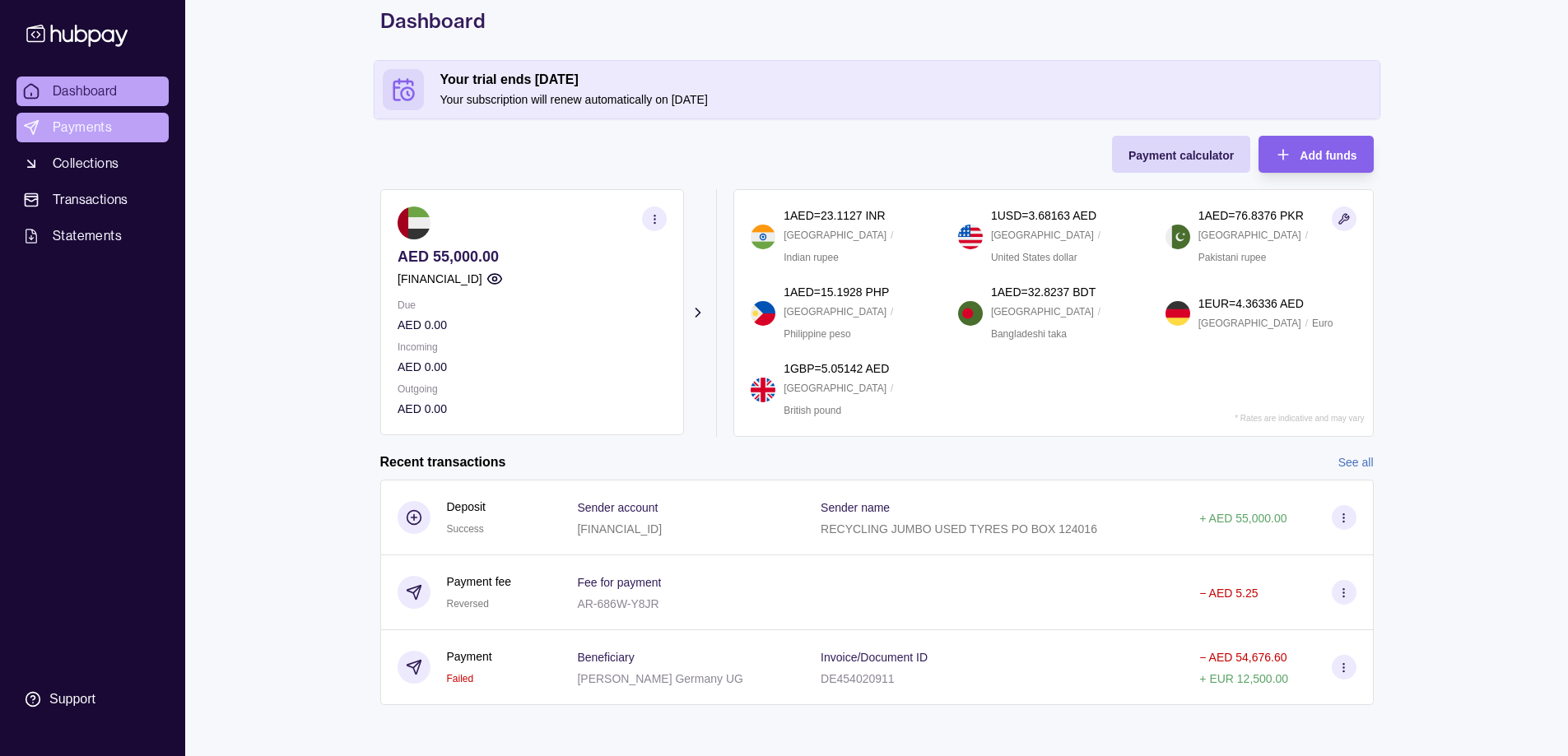 click on "Payments" at bounding box center [82, 128] 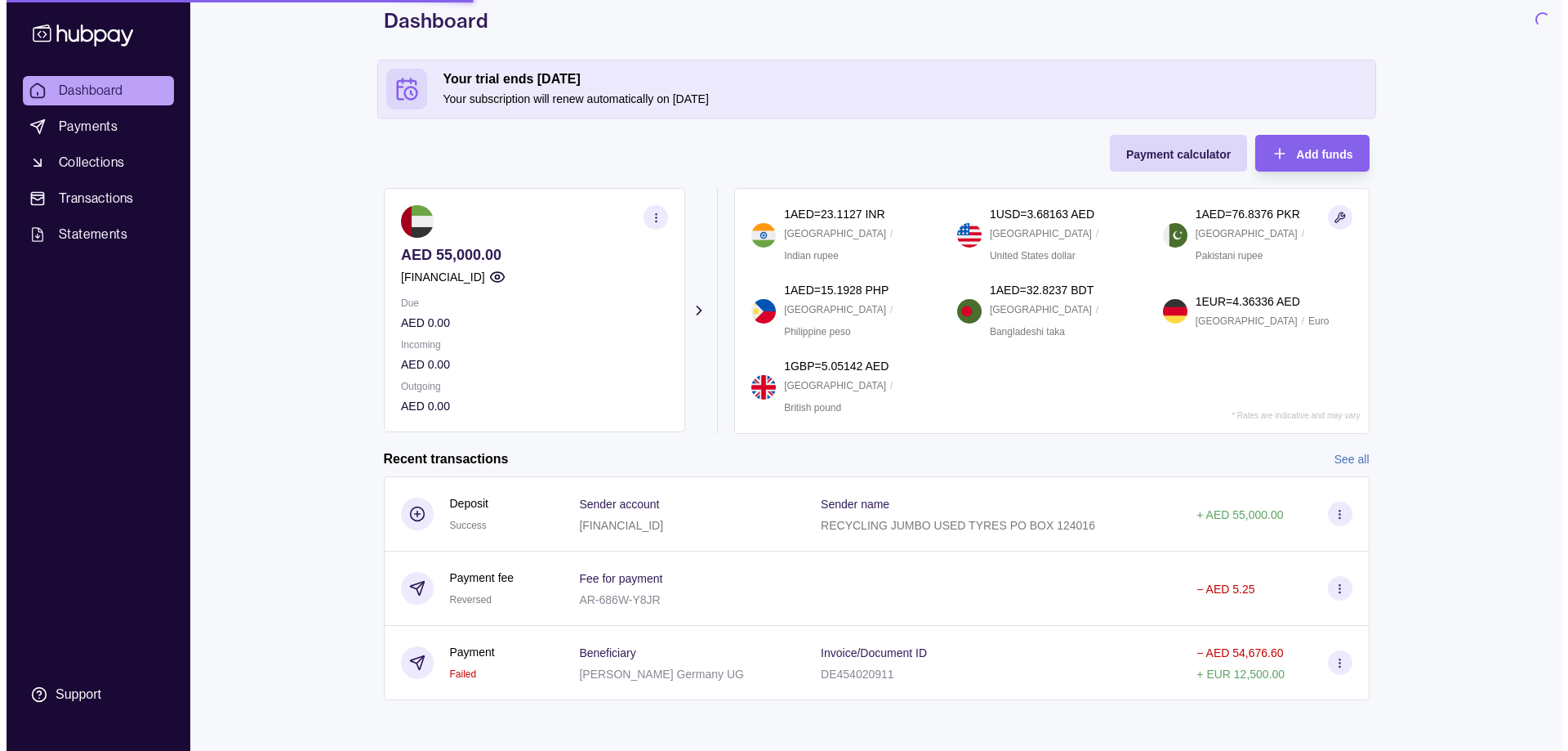 scroll, scrollTop: 0, scrollLeft: 0, axis: both 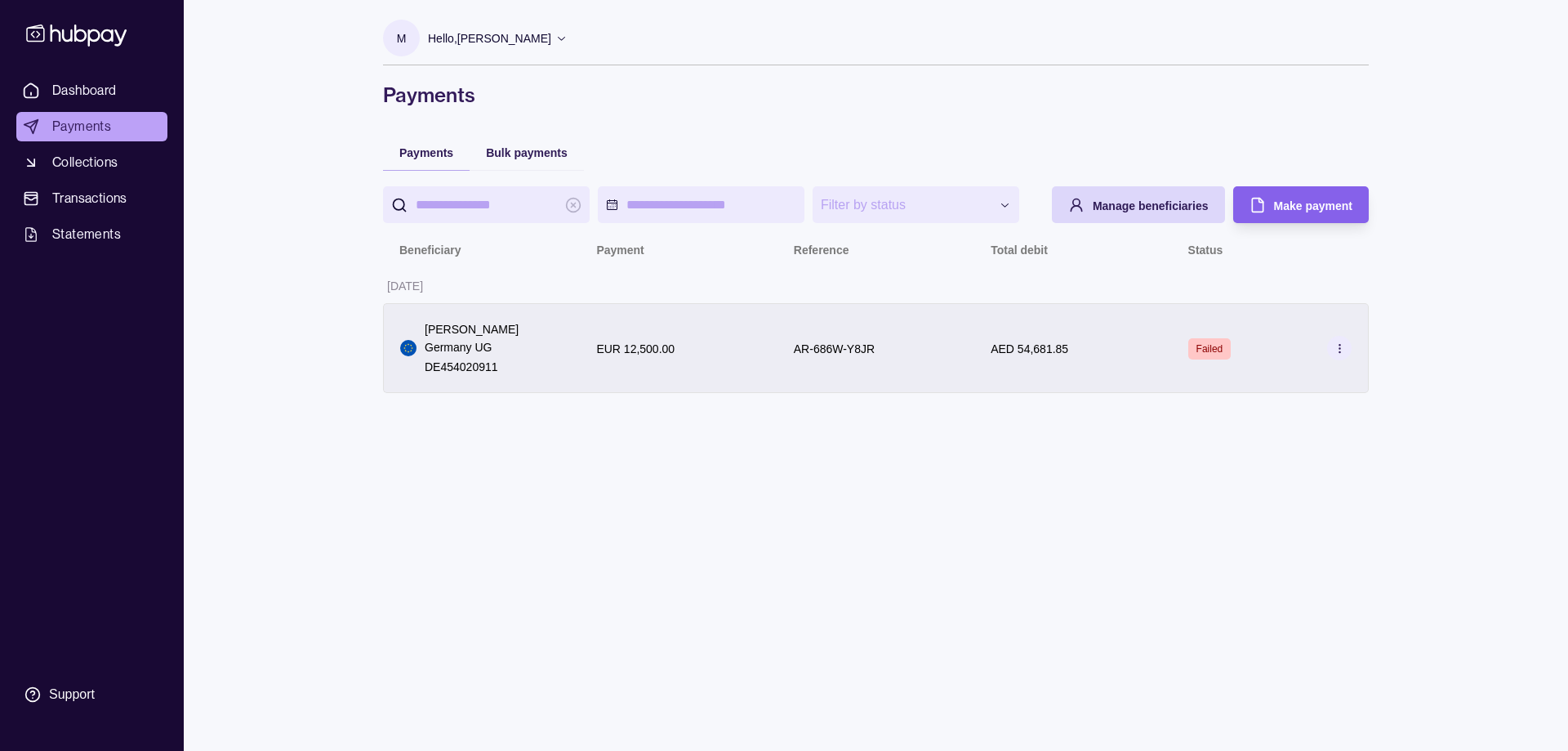 click at bounding box center (1339, 348) 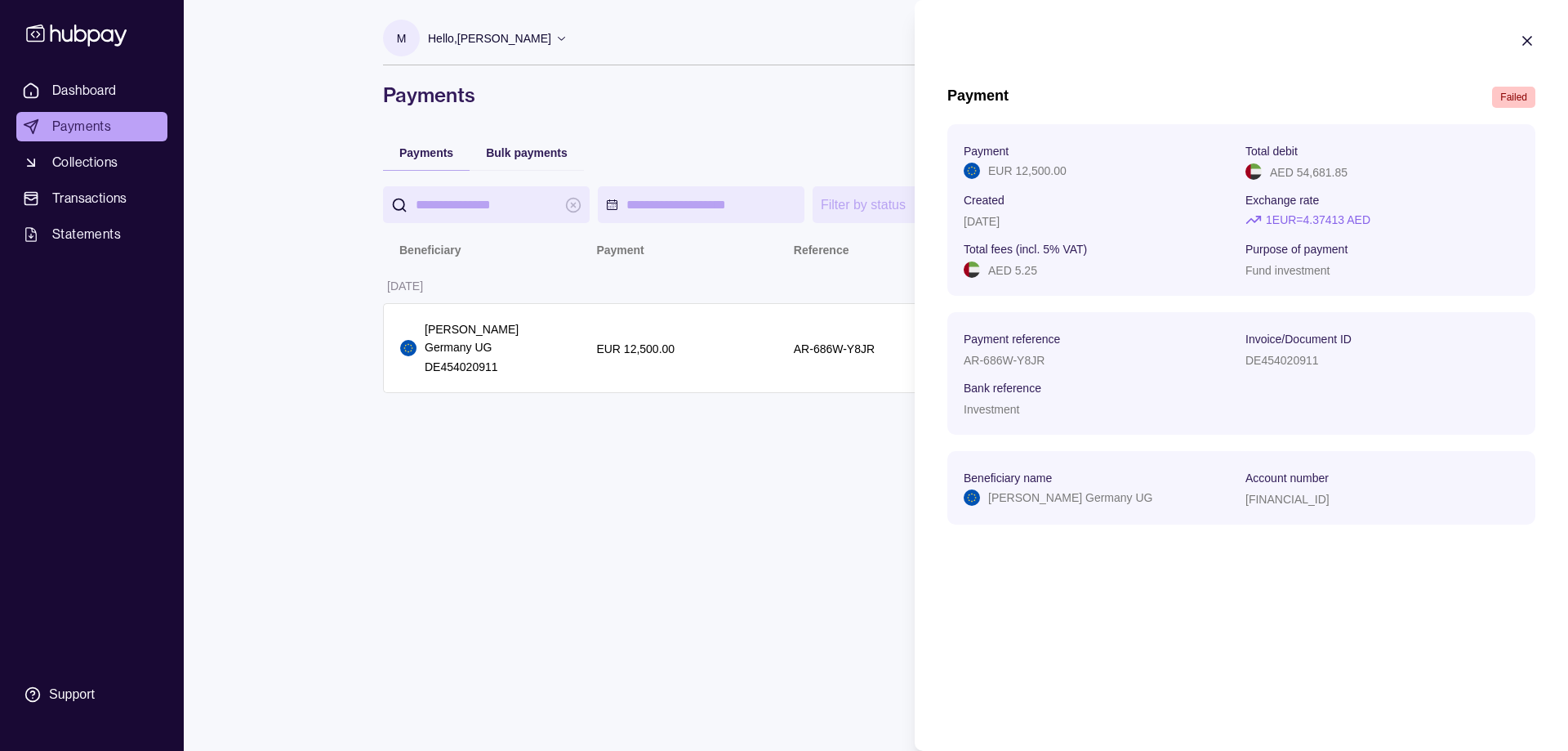 click on "Payment EUR 12,500.00 Total debit AED 54,681.85 Created 05 Jul 2025 Exchange rate 1  EUR  =  4.37413   AED Total fees (incl. 5% VAT) AED 5.25 Purpose of payment Fund investment" at bounding box center [1241, 210] 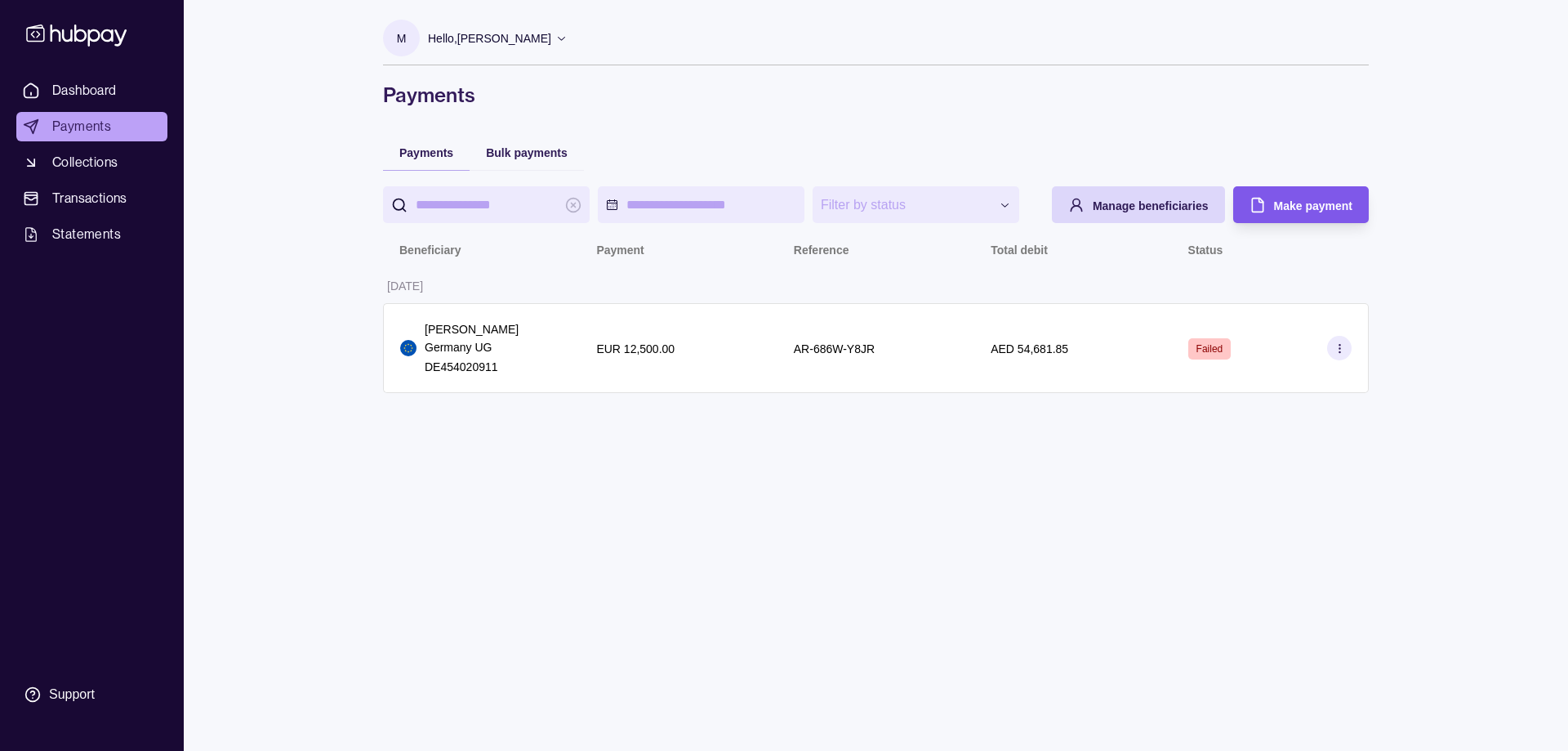click on "Make payment" at bounding box center (1313, 206) 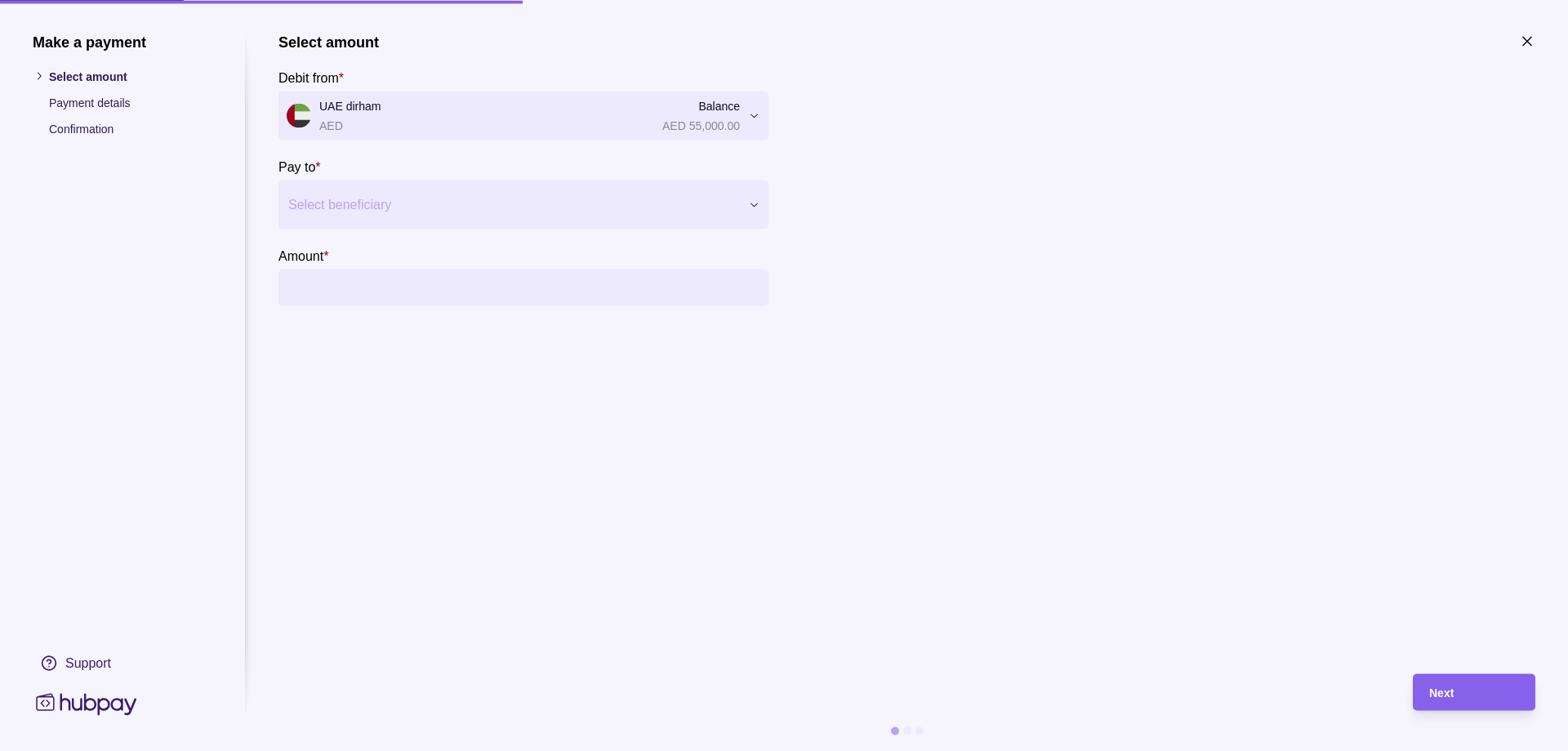 click at bounding box center (513, 204) 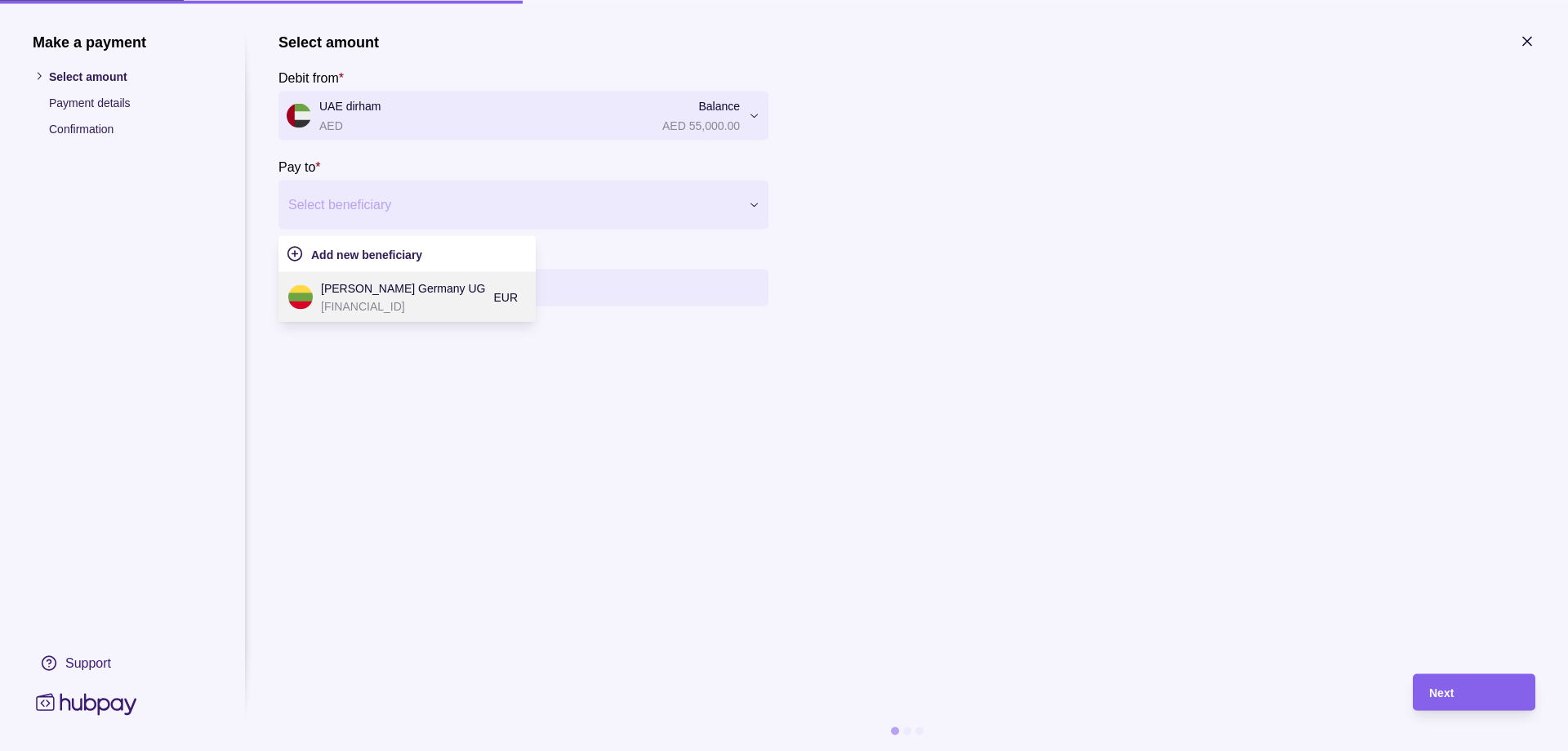 click on "[PERSON_NAME] Germany UG" at bounding box center [403, 288] 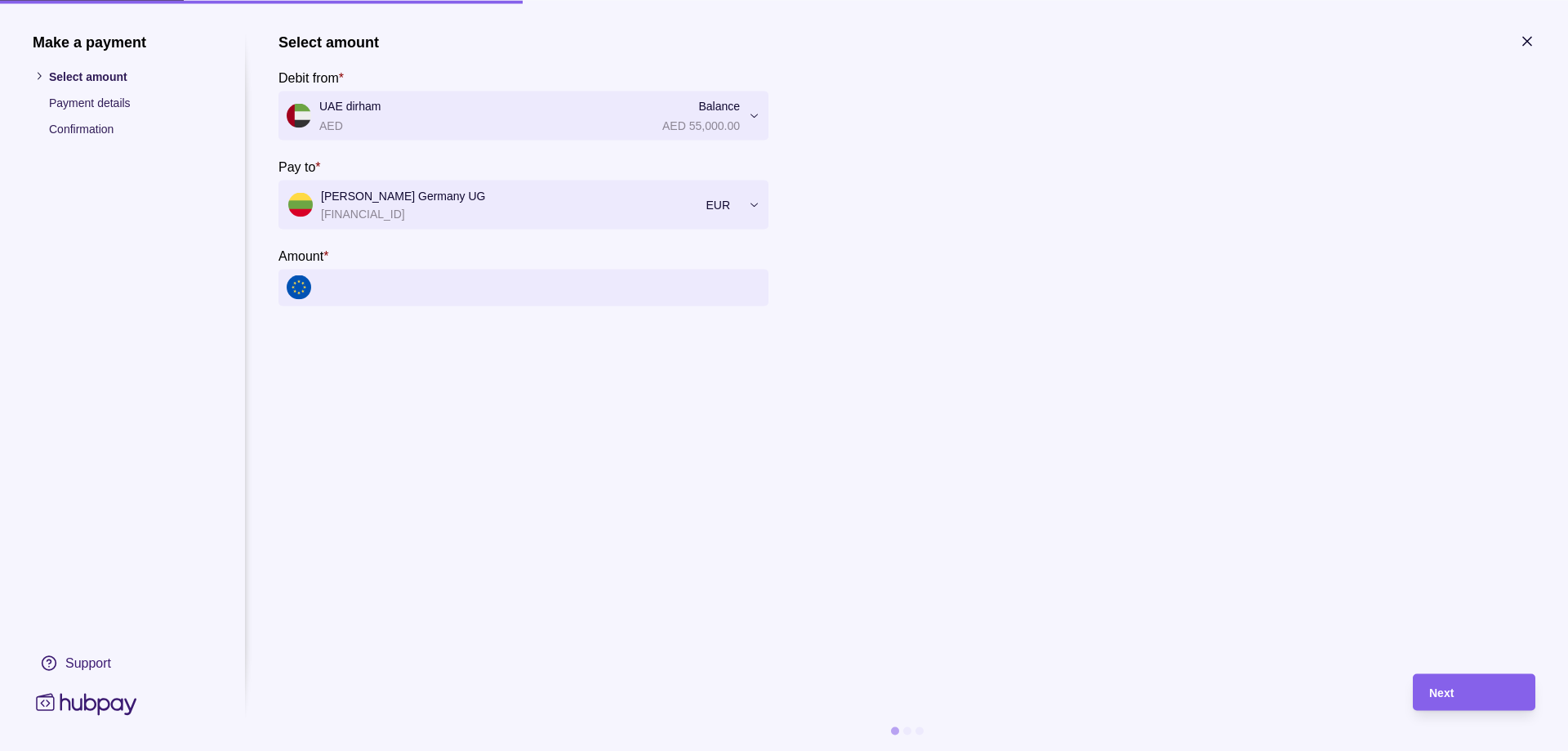 click on "Amount  *" at bounding box center [540, 287] 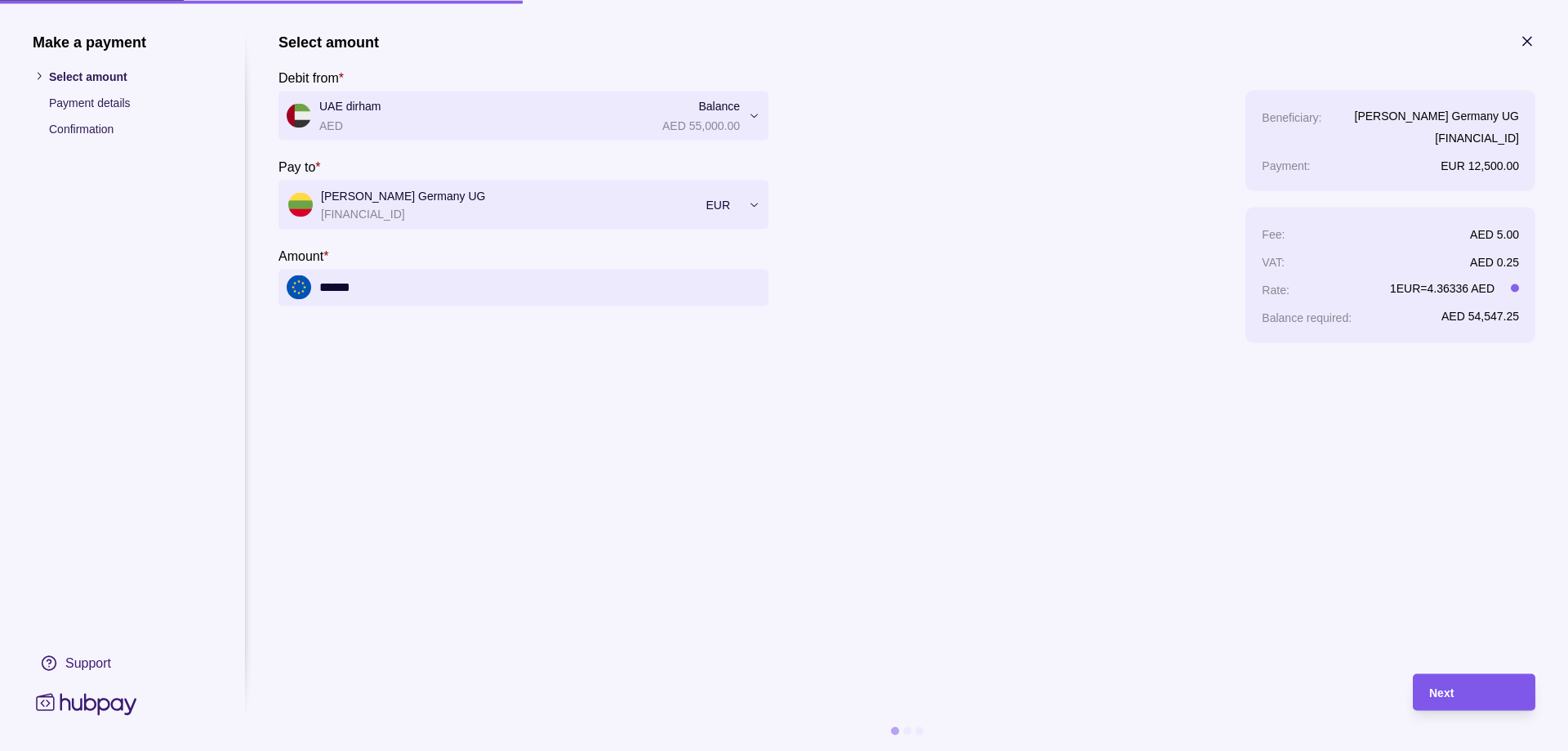 type on "******" 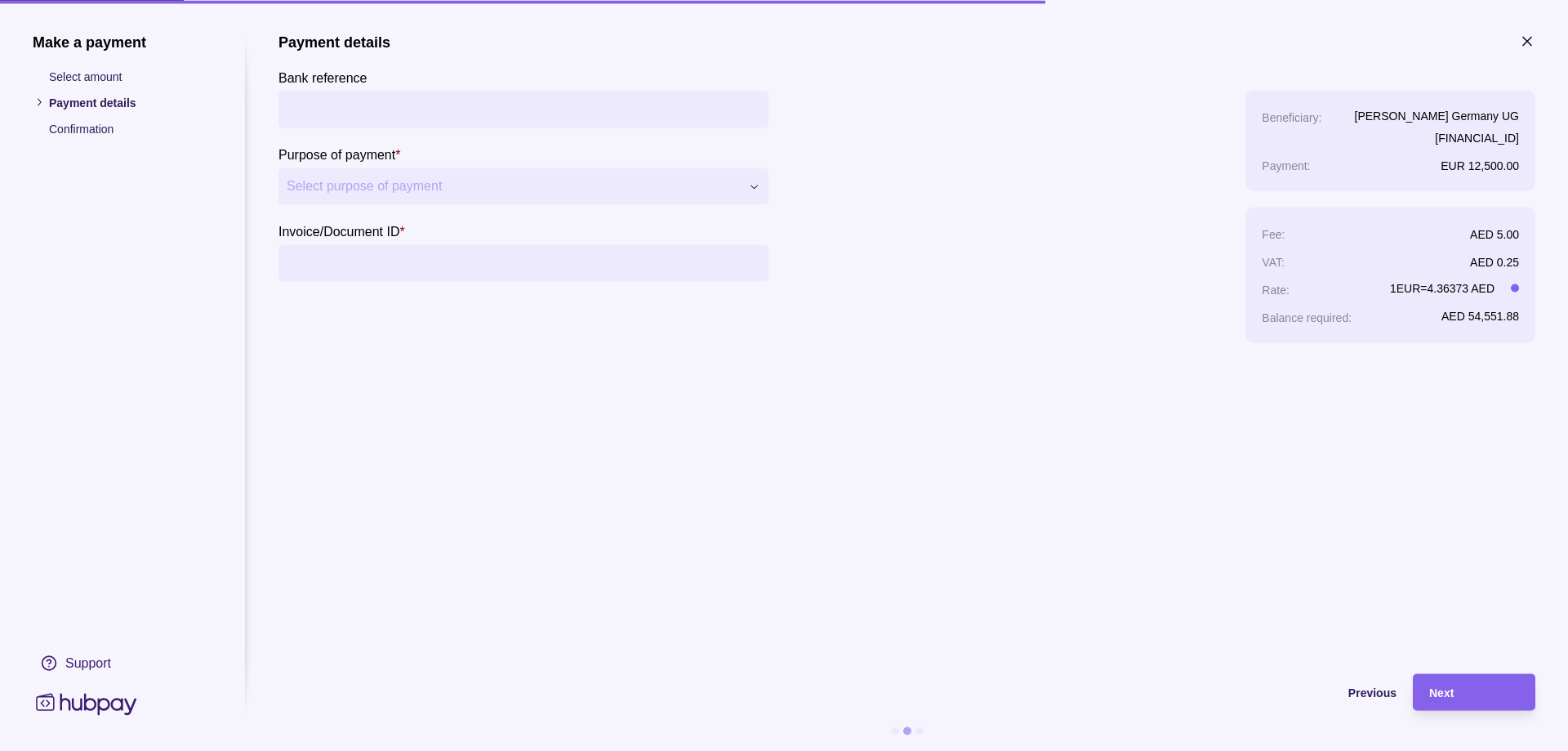 click on "Bank reference" at bounding box center (523, 109) 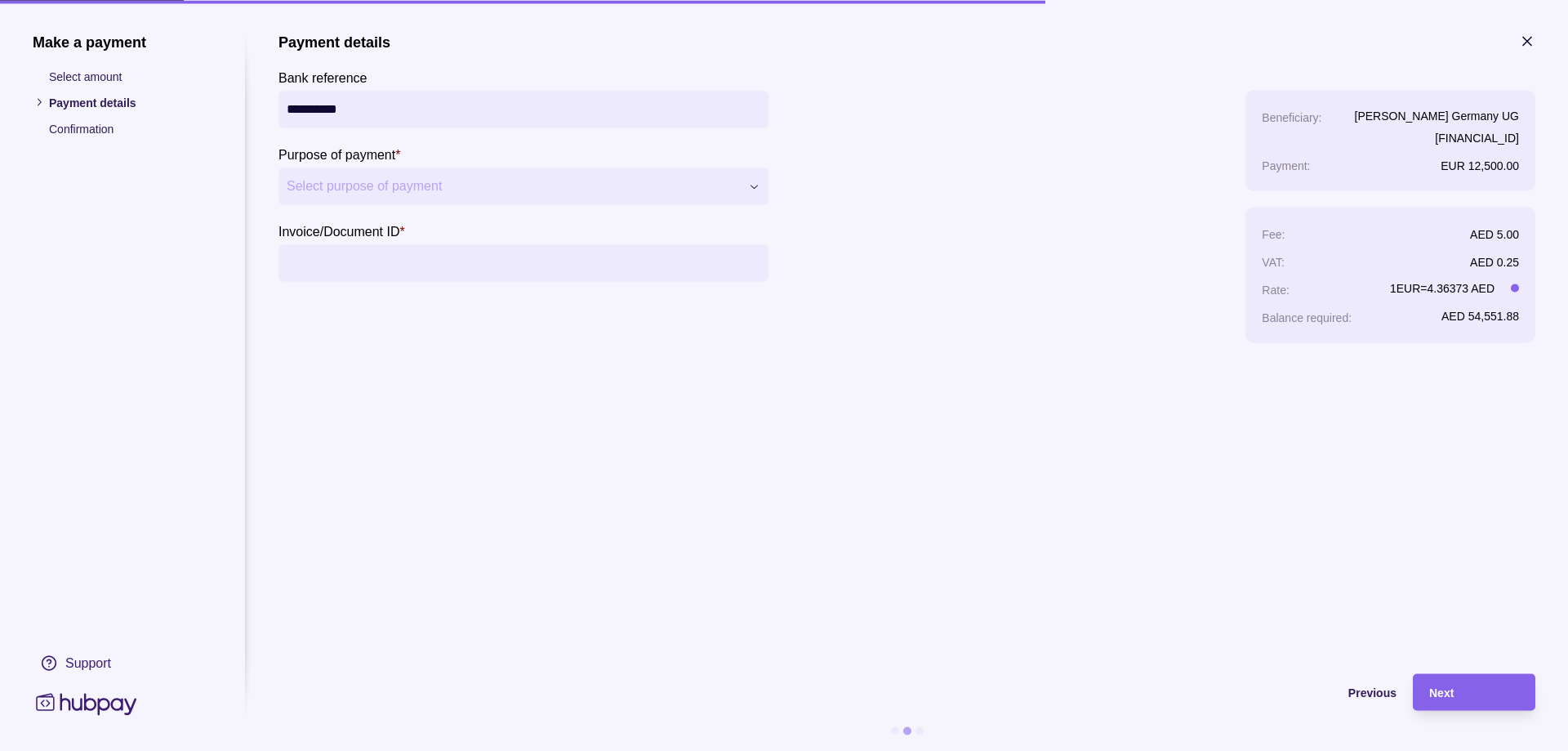type on "**********" 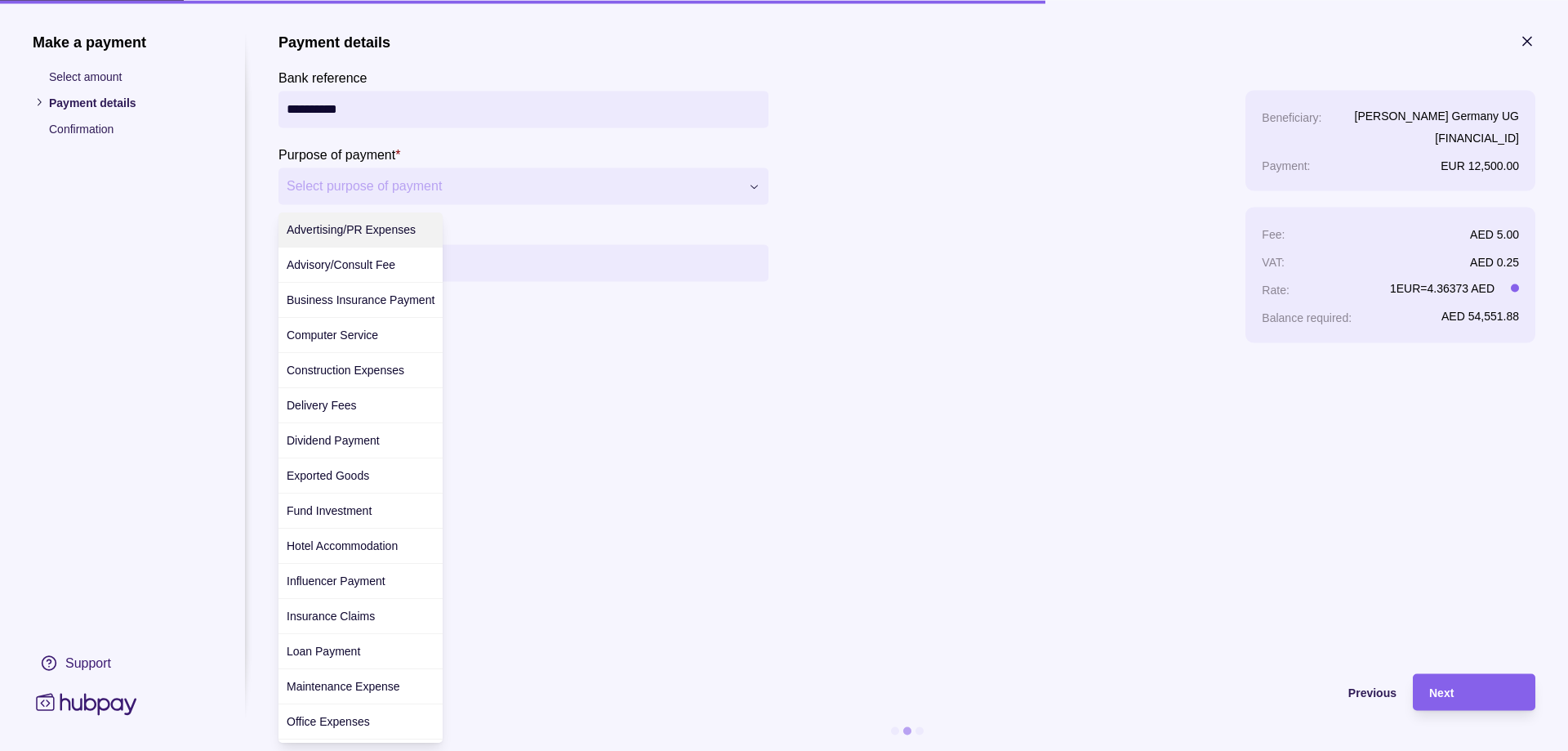click on "**********" at bounding box center (784, 375) 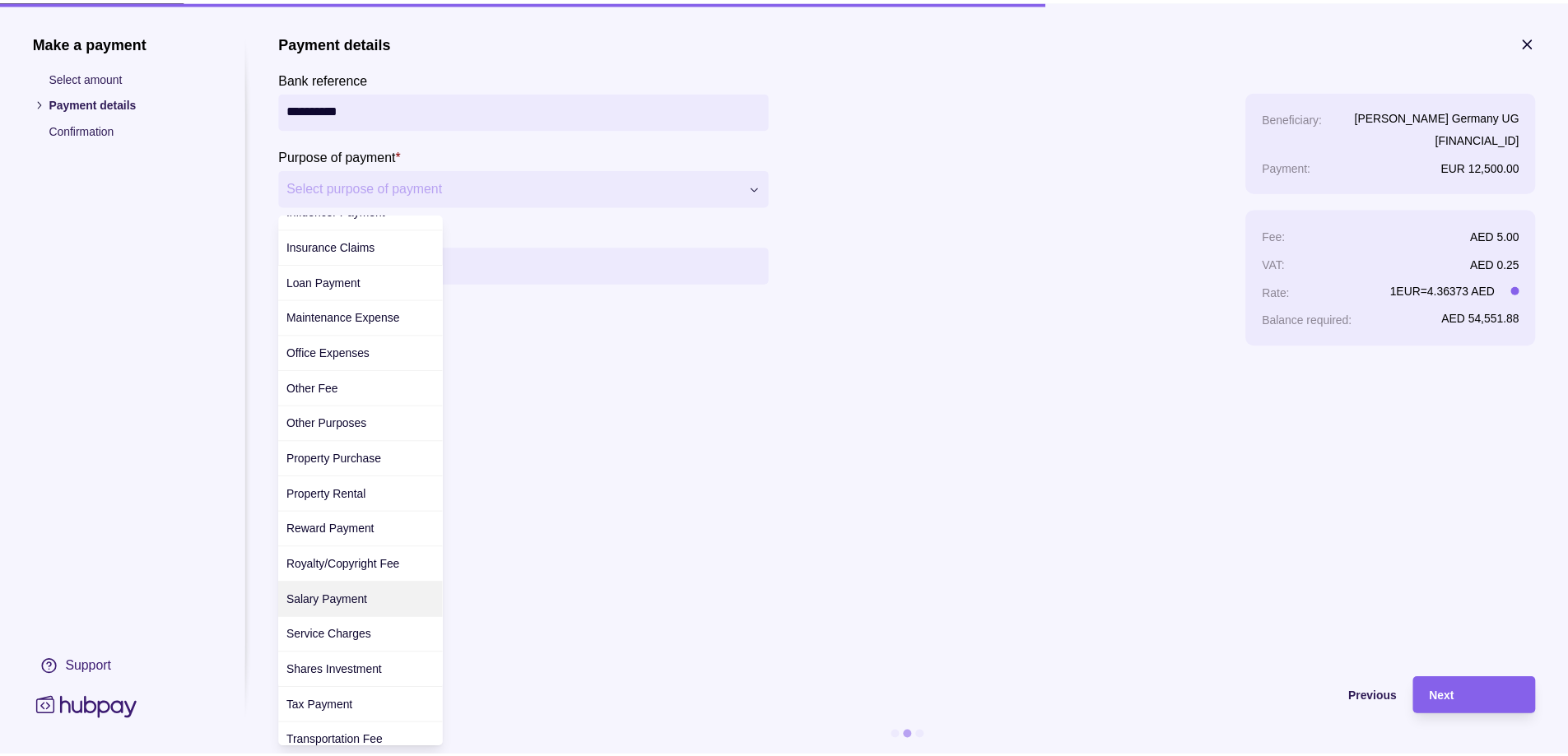 scroll, scrollTop: 292, scrollLeft: 0, axis: vertical 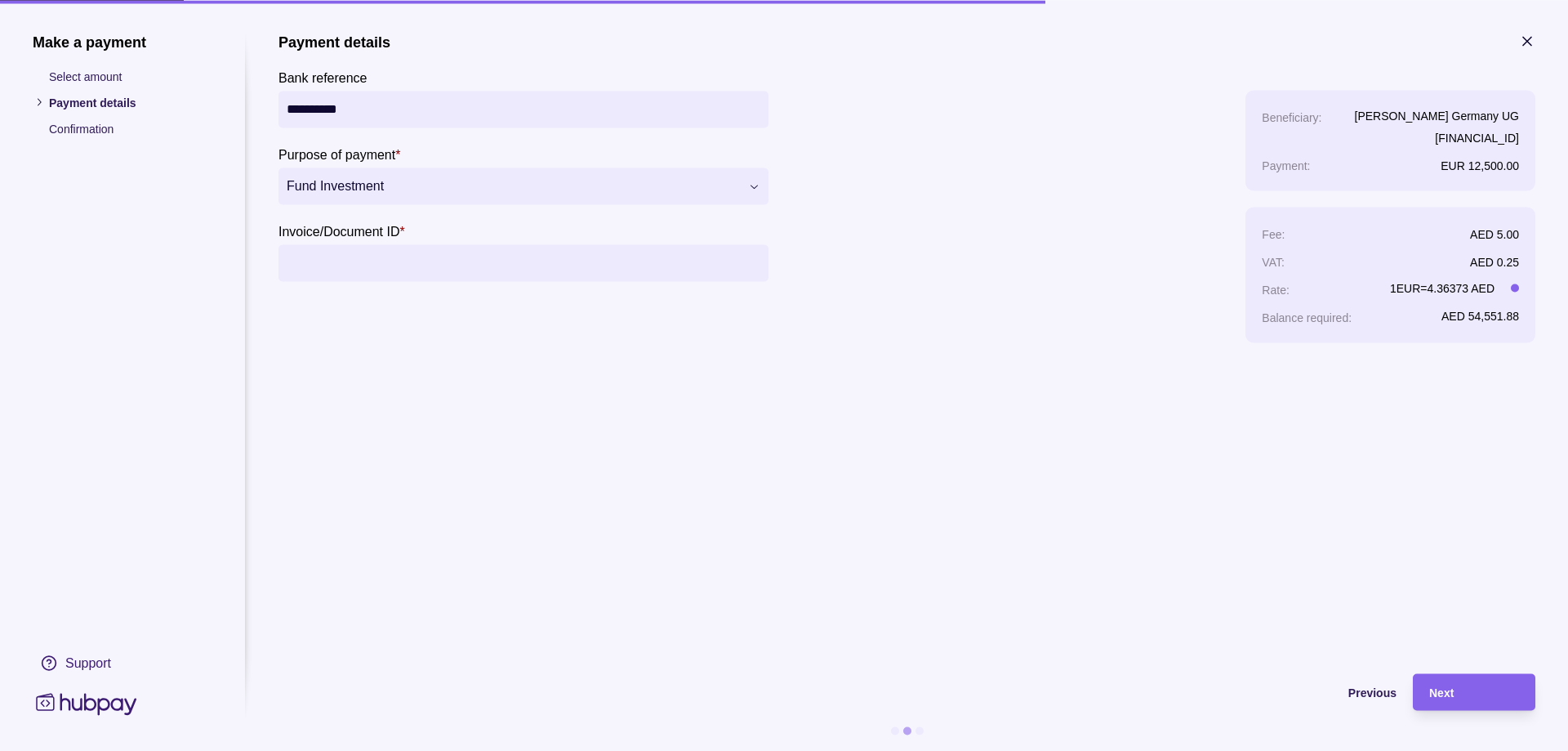 click on "Invoice/Document ID  *" at bounding box center [523, 262] 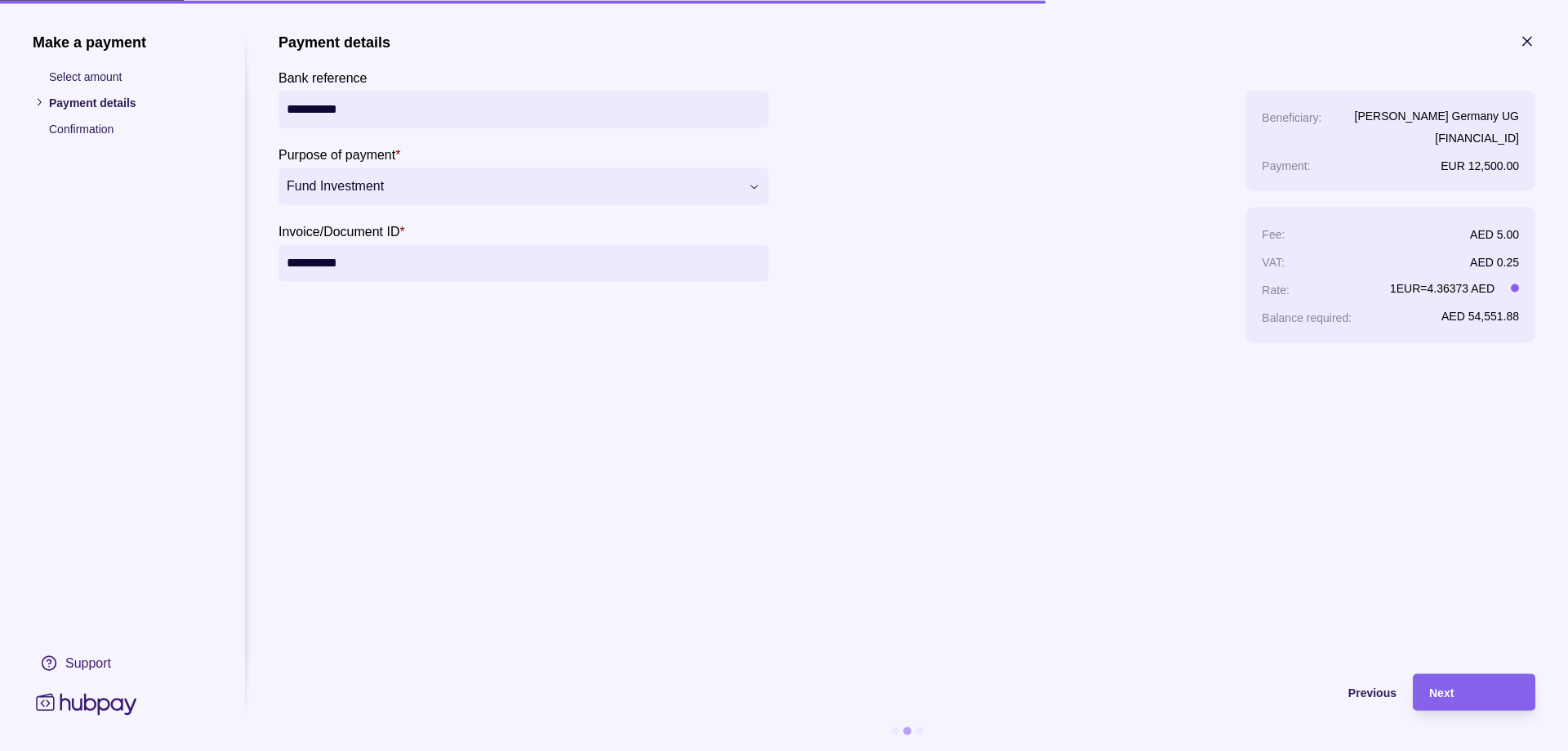 type on "**********" 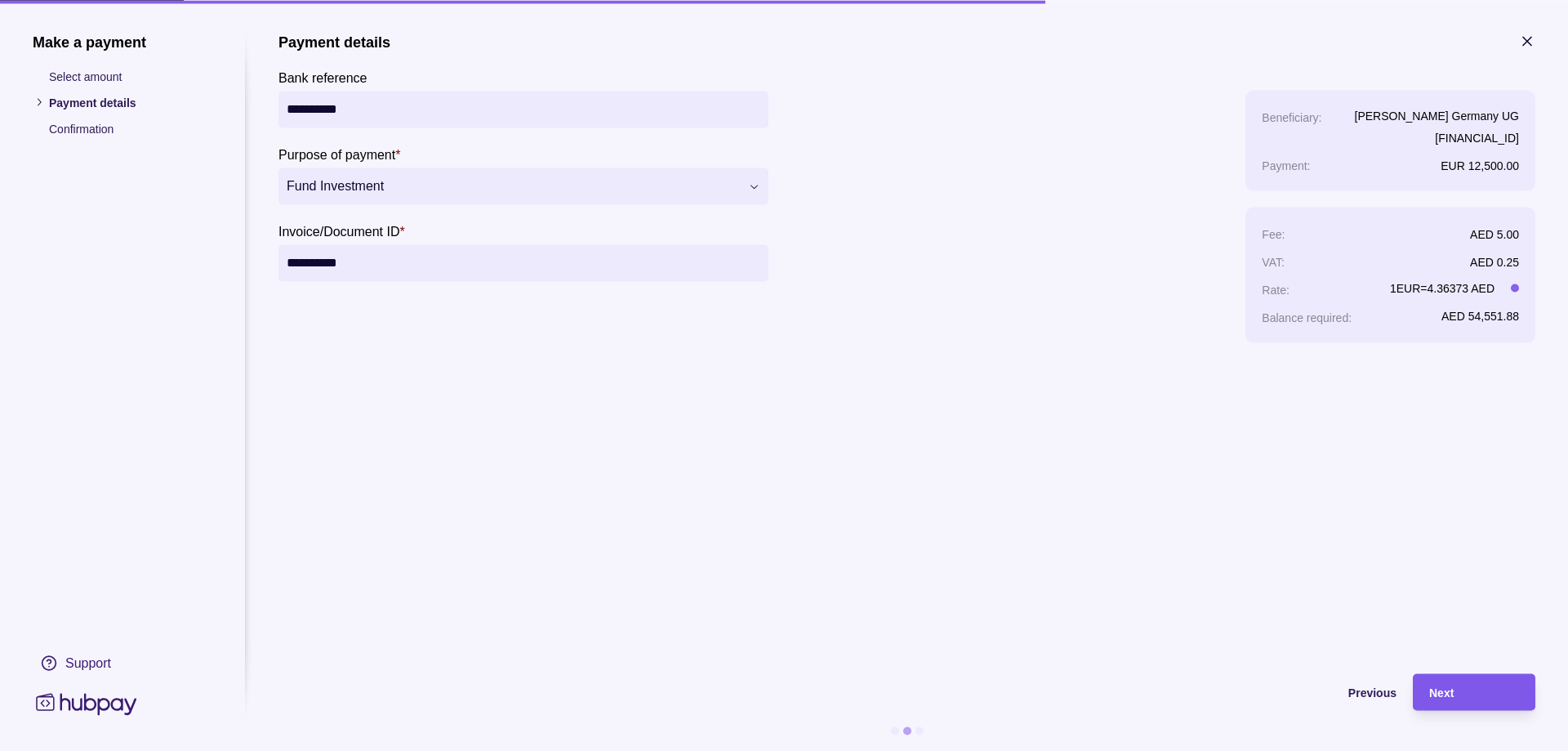 click on "Next" at bounding box center [1474, 692] 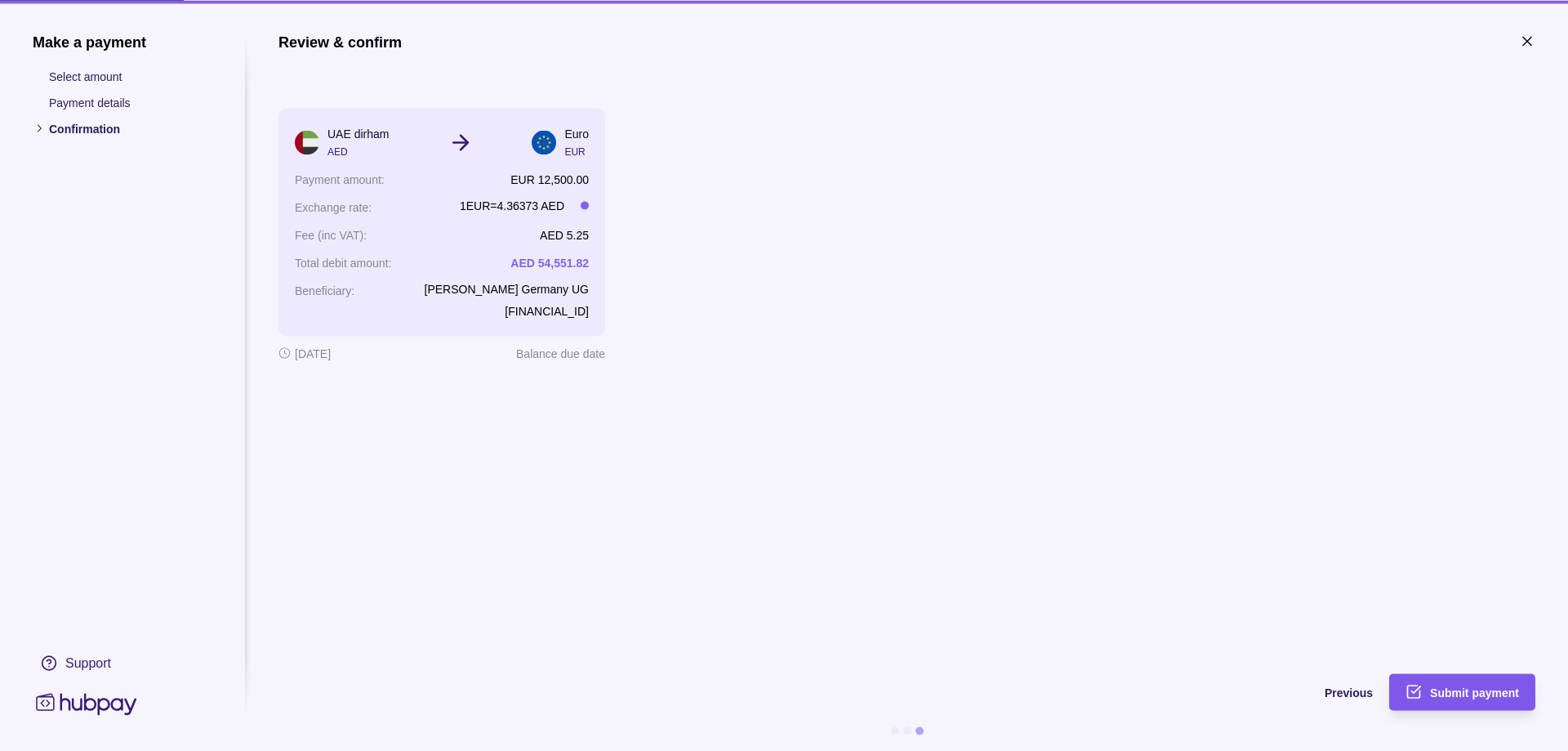 click on "Submit payment" at bounding box center [1474, 693] 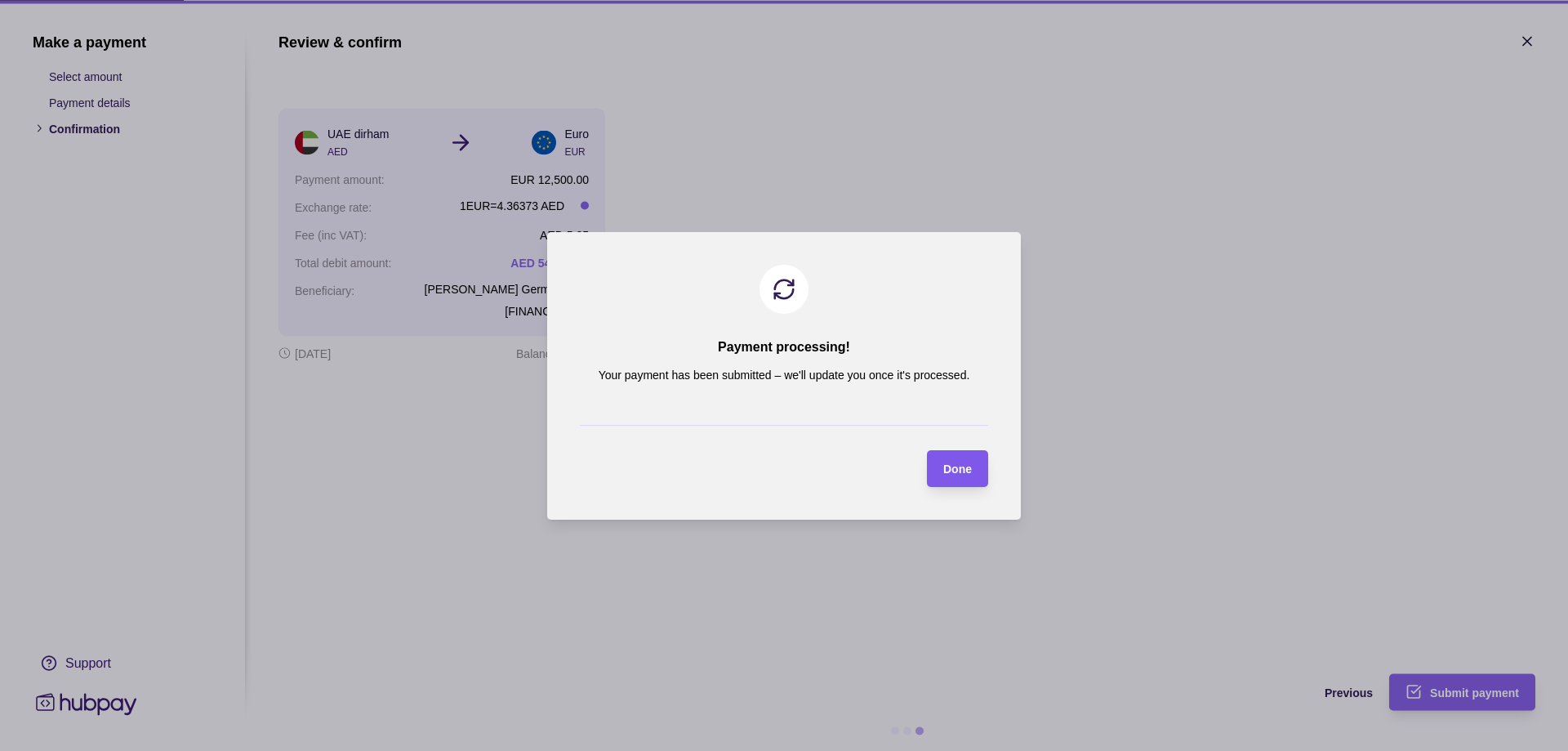 click on "Done" at bounding box center [957, 469] 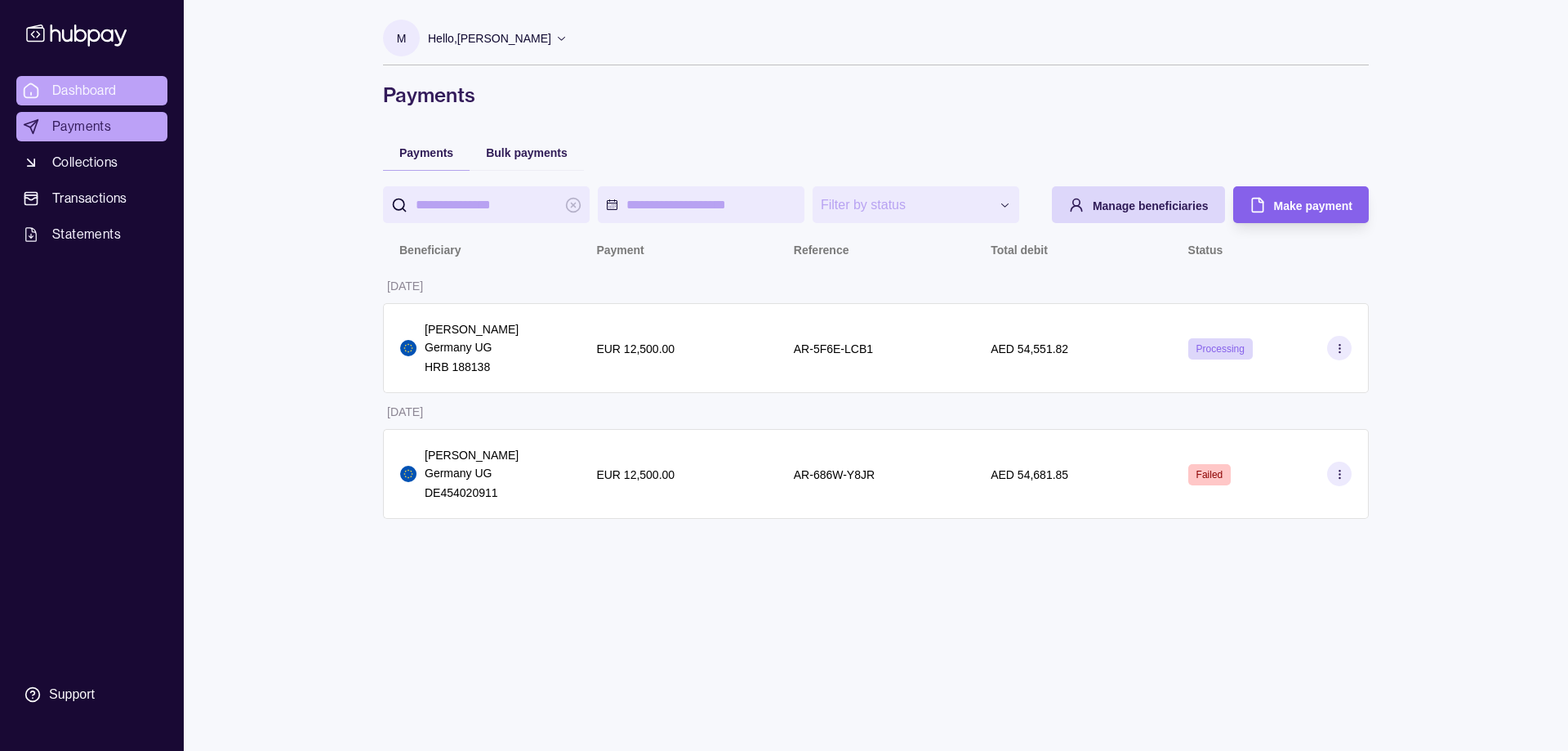 click on "Dashboard" at bounding box center [84, 91] 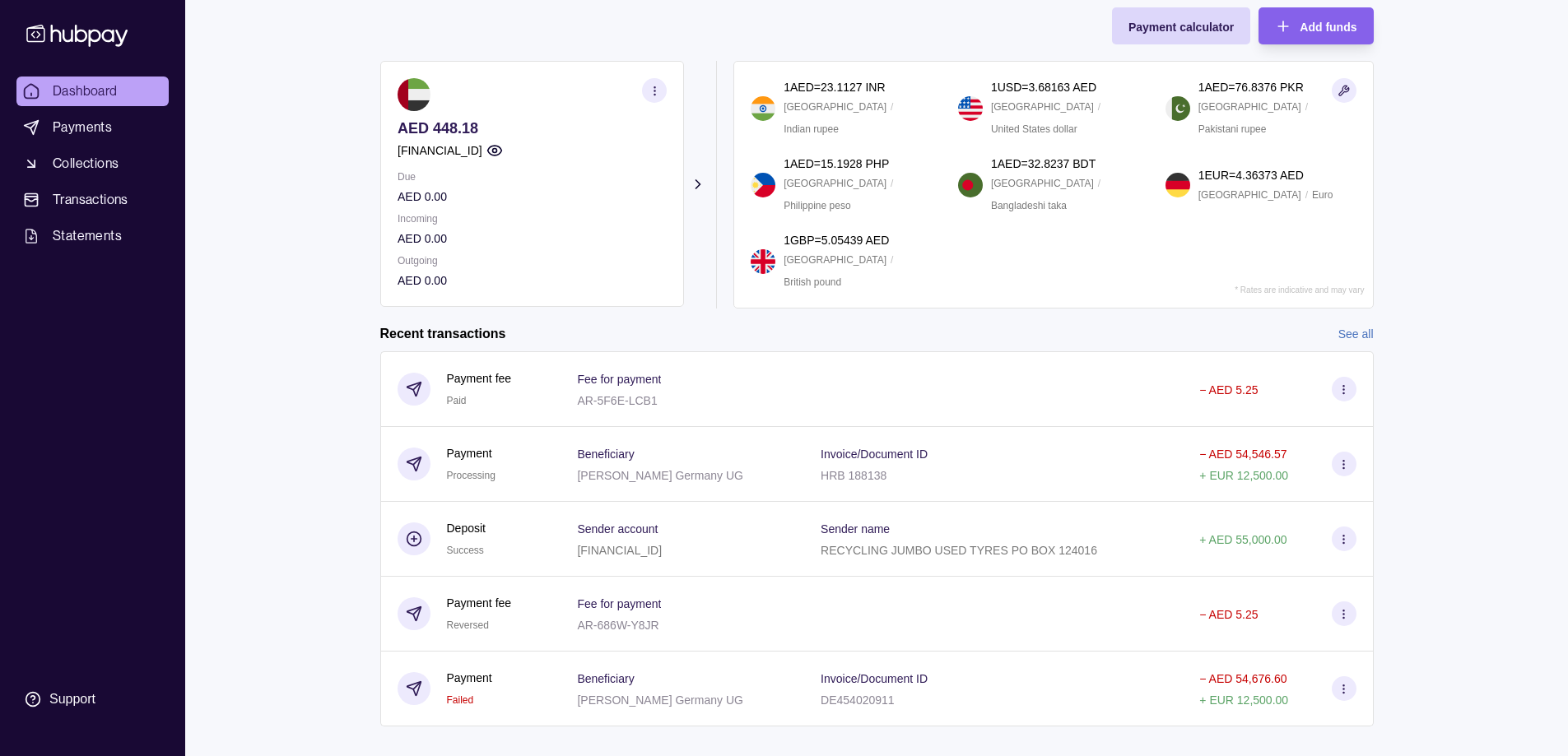 scroll, scrollTop: 225, scrollLeft: 0, axis: vertical 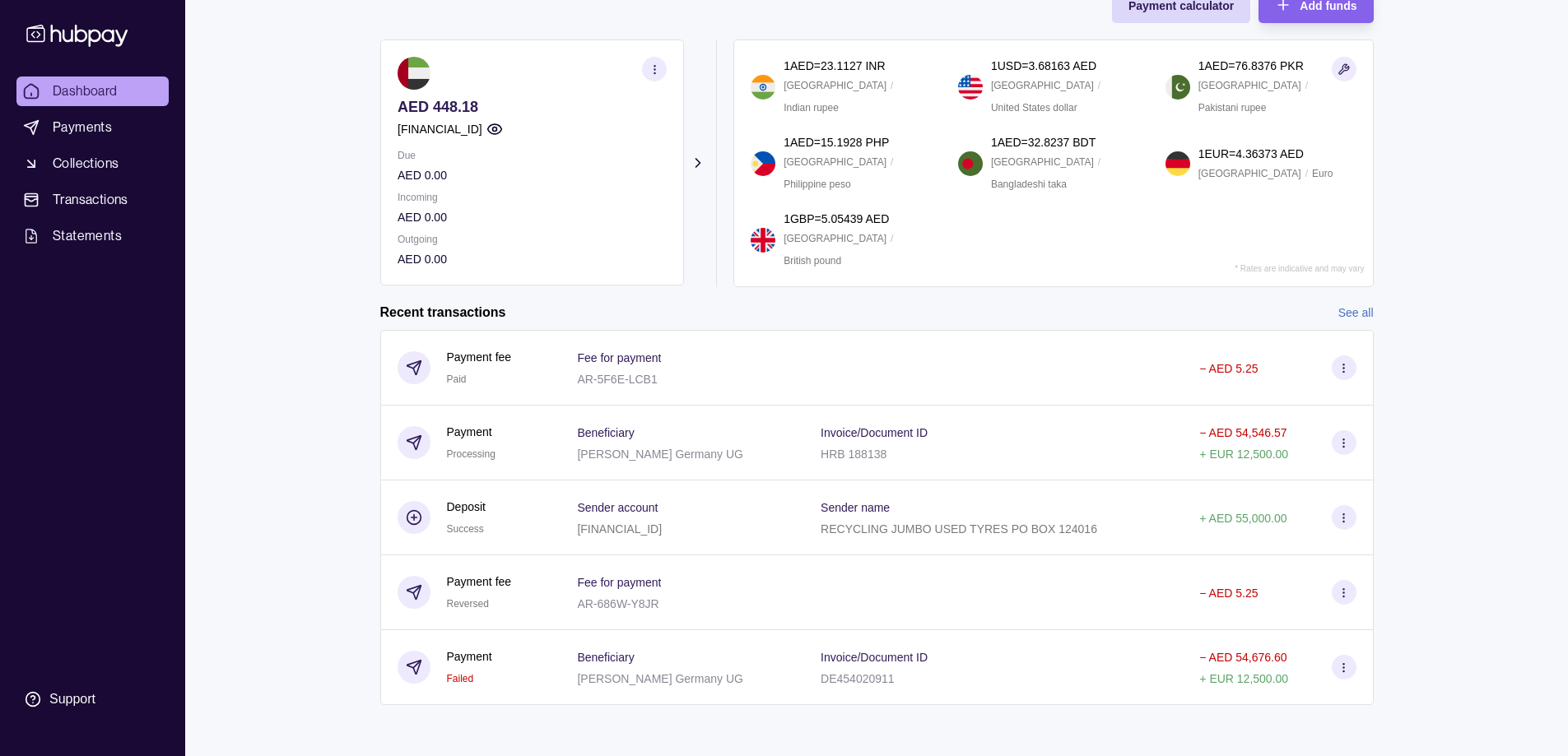 click on "Dashboard" at bounding box center (85, 91) 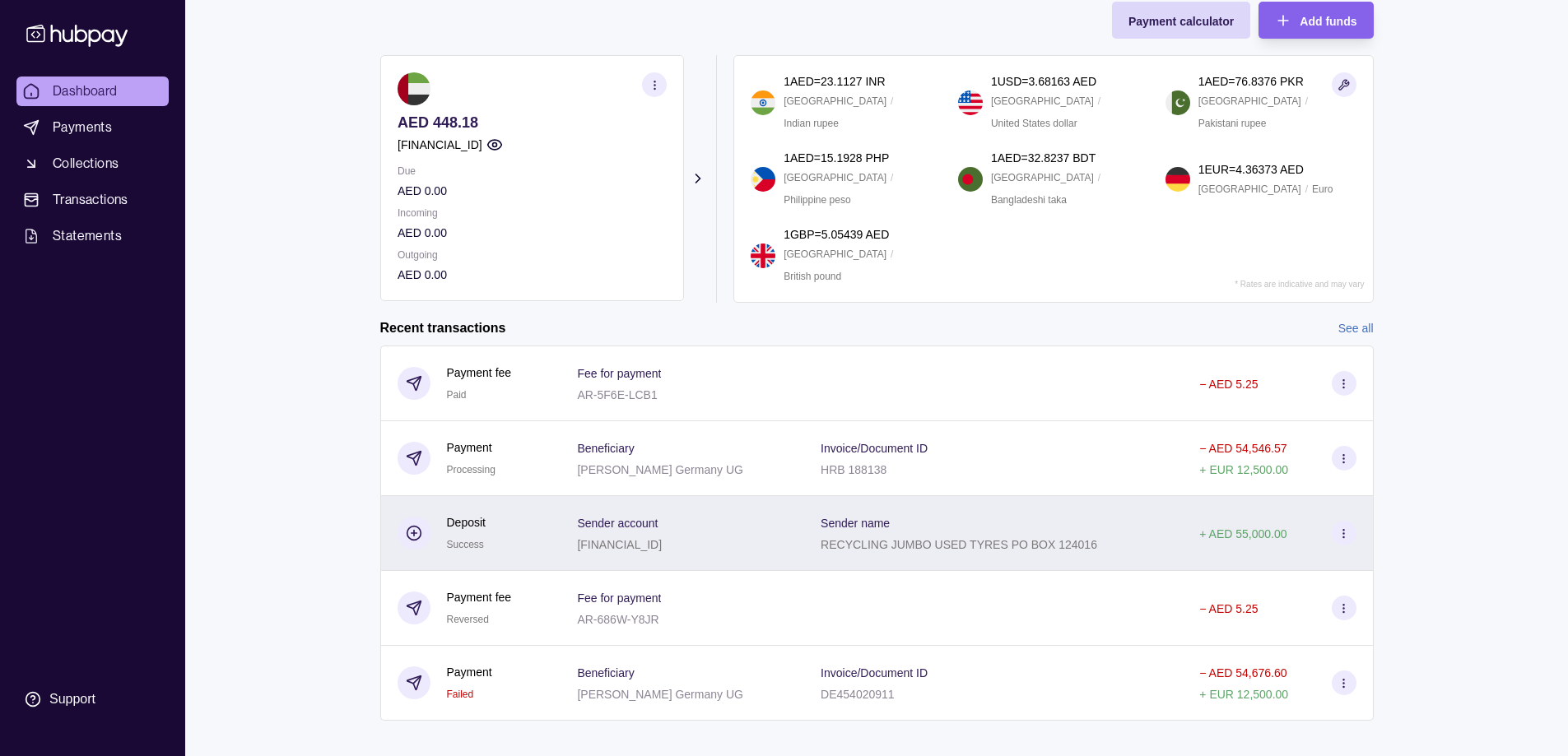 scroll, scrollTop: 225, scrollLeft: 0, axis: vertical 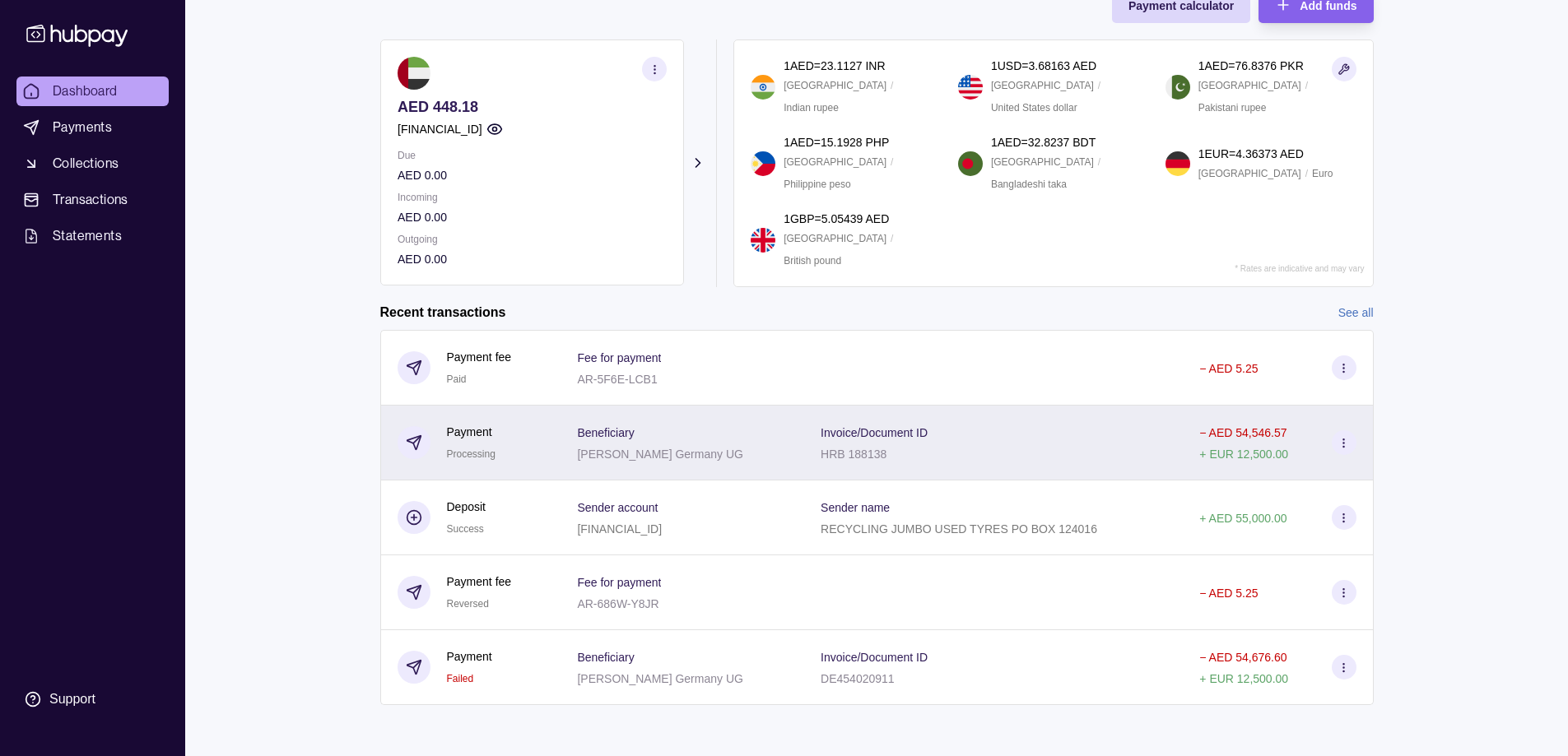 click 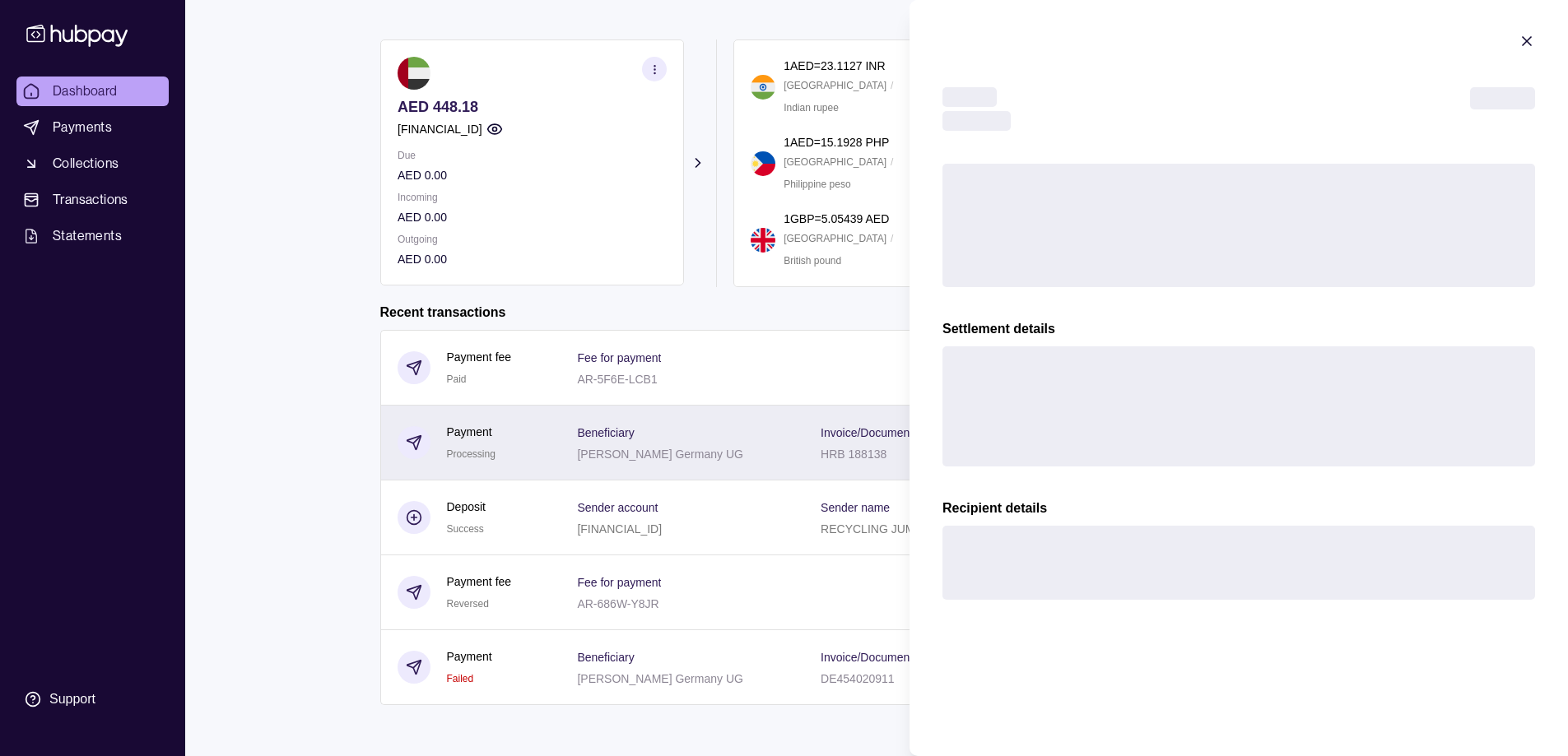 type 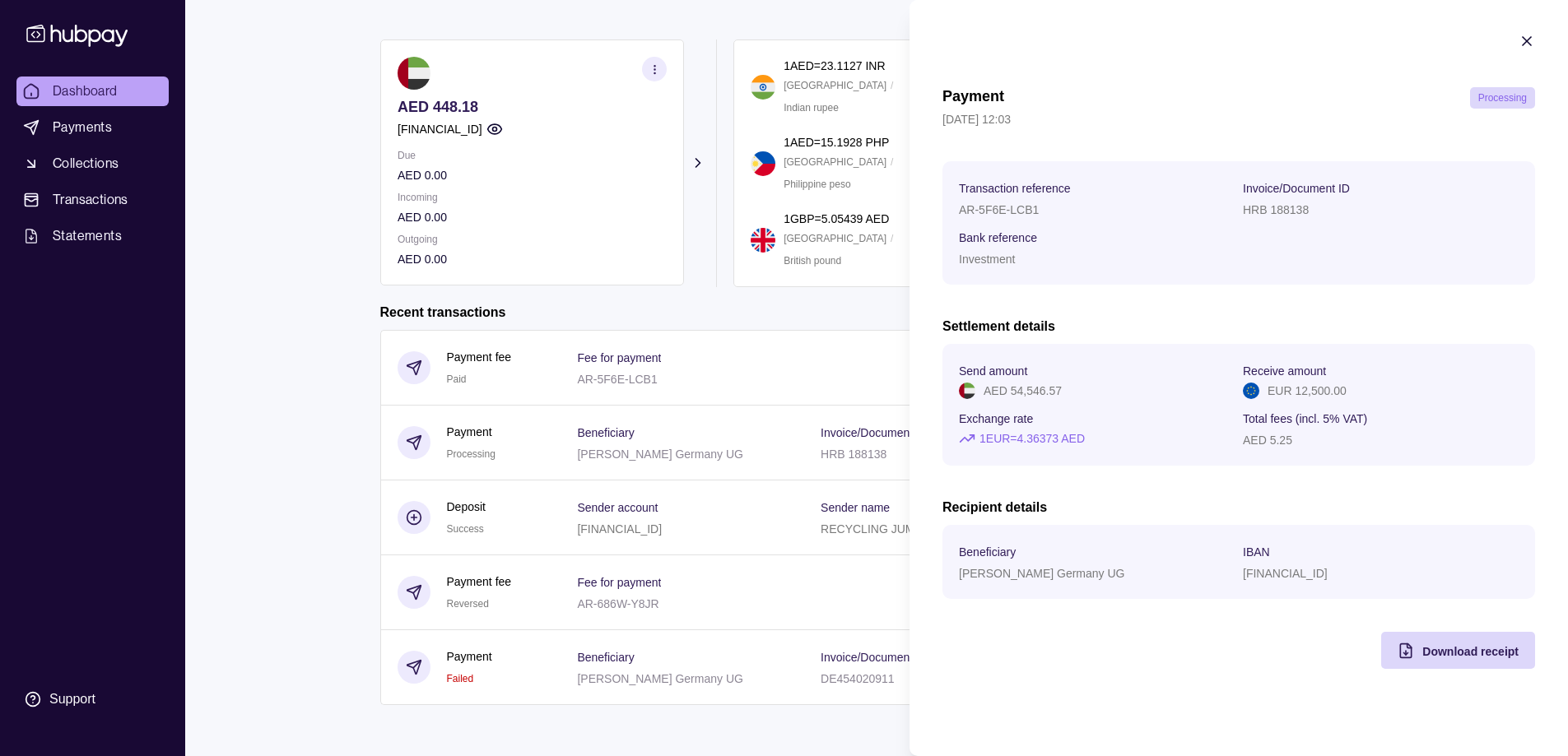 click on "Dashboard Payments Collections Transactions Statements Support M Hello,  Mehrdad Ebrahimi JUMBO USED TYRES RECYCLING Account Terms and conditions Privacy policy Sign out Dashboard Your trial ends in 28 days Your subscription will renew automatically on   04 Aug 2025 Payment calculator Add funds AED 448.18 AE220960000536060001132 Due AED 0.00 Incoming AED 0.00 Outgoing AED 0.00 Request new currencies 1  AED  =  23.1127   INR India / Indian rupee 1  USD  =  3.68163   AED United States / United States dollar 1  AED  =  76.8376   PKR Pakistan / Pakistani rupee 1  AED  =  15.1928   PHP Philippines / Philippine peso 1  AED  =  32.8237   BDT Bangladesh / Bangladeshi taka 1  EUR  =  4.36373   AED Germany / Euro 1  GBP  =  5.05439   AED United Kingdom / British pound * Rates are indicative and may vary Recent transactions See all Details Amount Payment fee Paid Fee for payment AR-5F6E-LCB1 −   AED 5.25 Payment Processing Beneficiary Aaron Handel Germany UG Invoice/Document ID HRB 188138 −   AED 54,546.57 +   +" at bounding box center [784, 267] 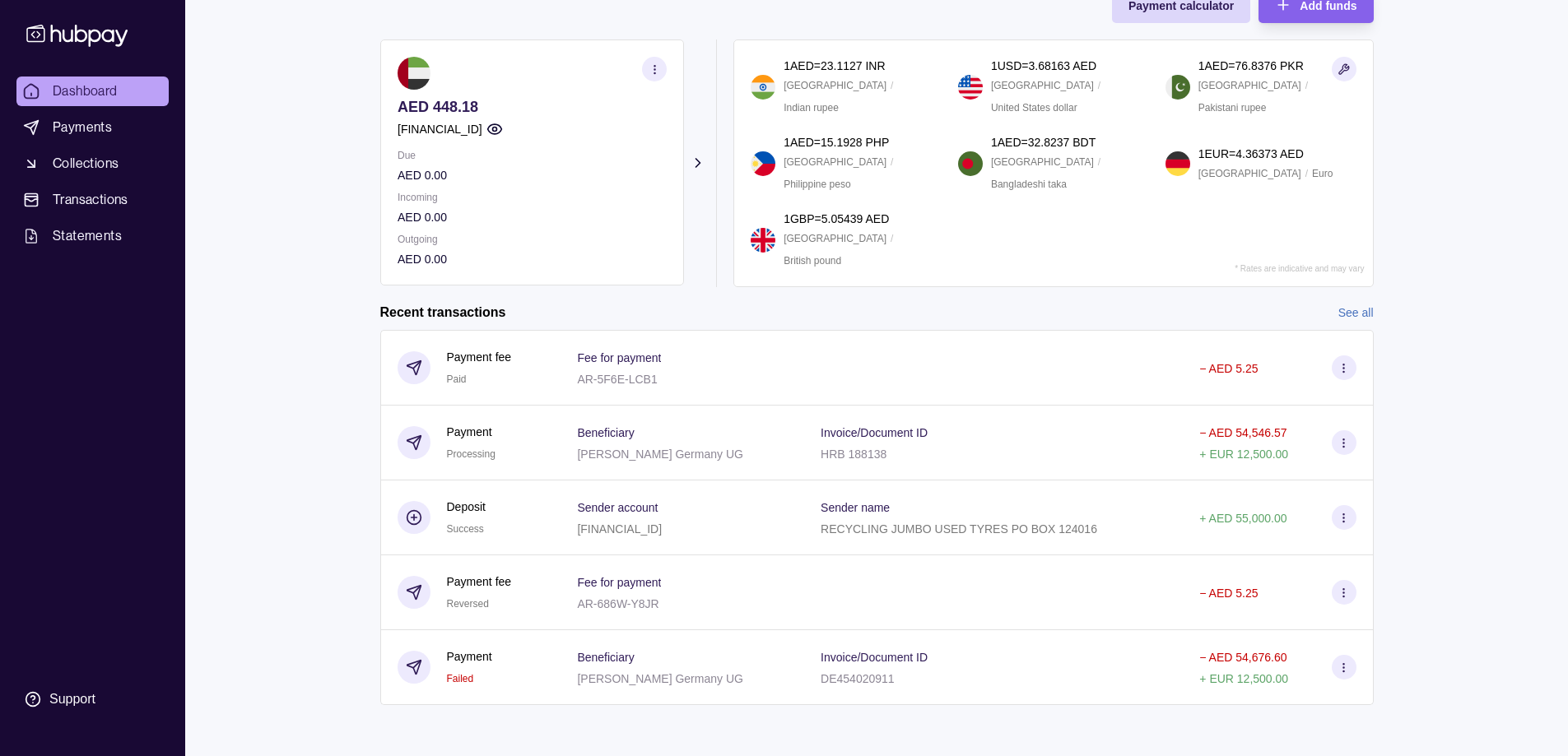 click 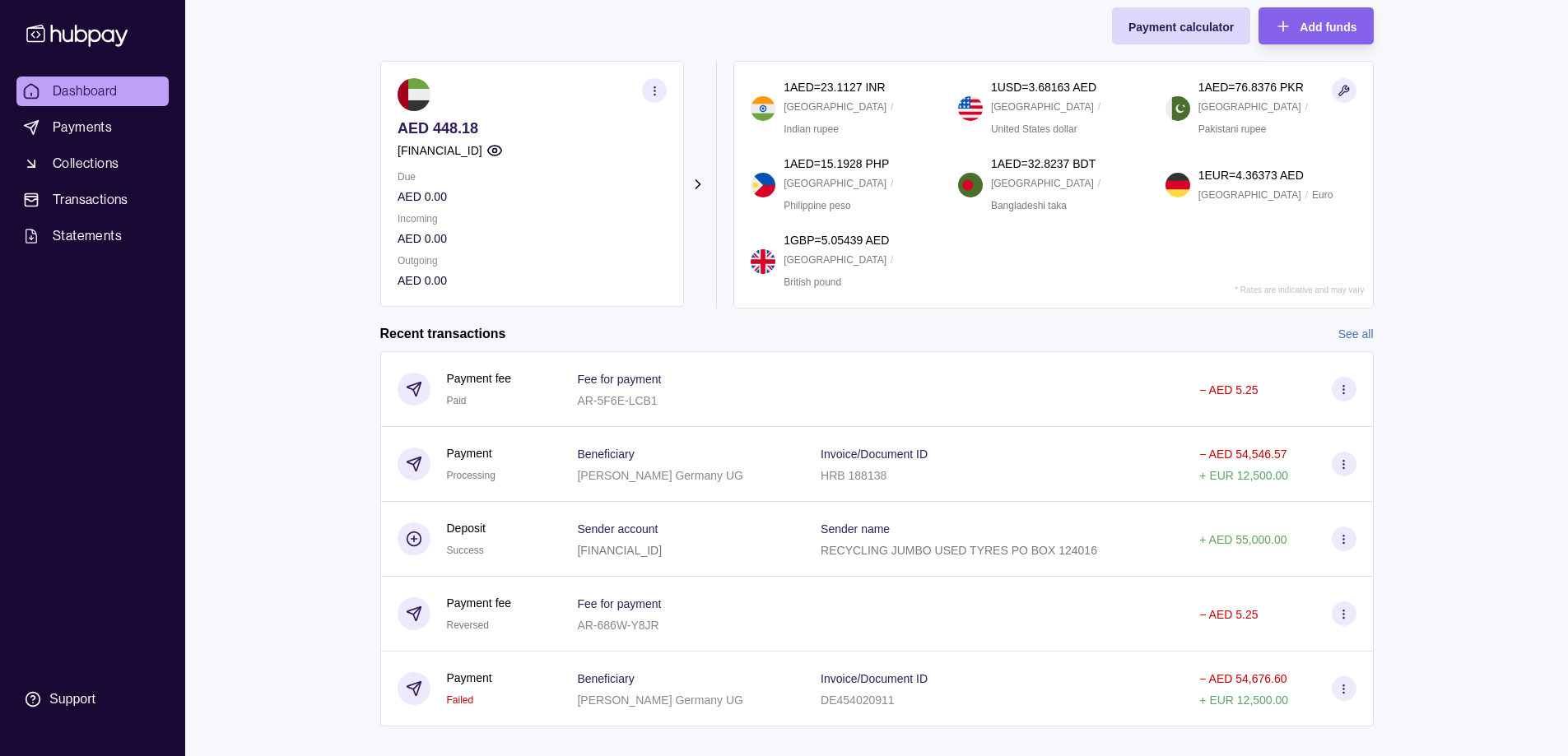 scroll, scrollTop: 225, scrollLeft: 0, axis: vertical 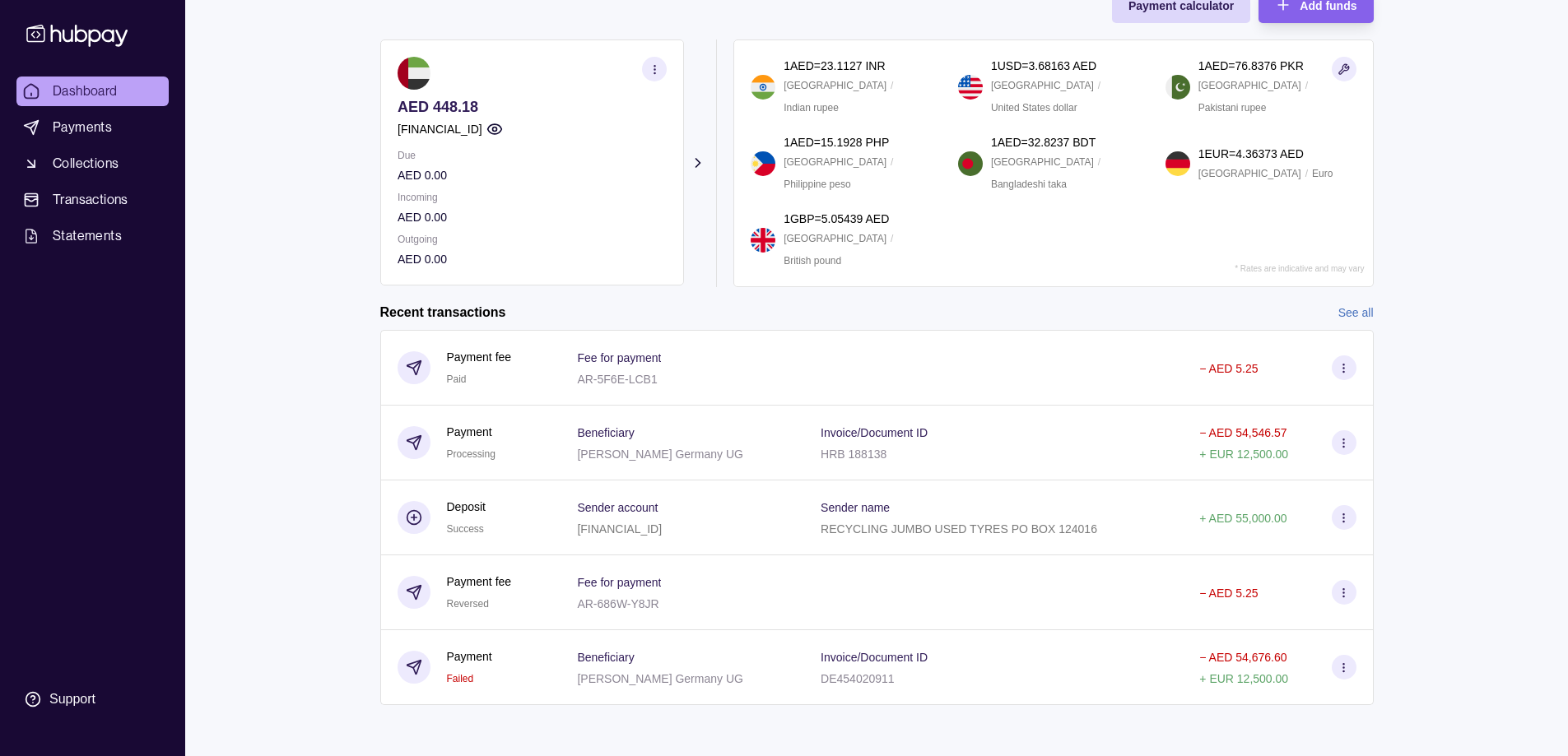 click on "Dashboard" at bounding box center [85, 91] 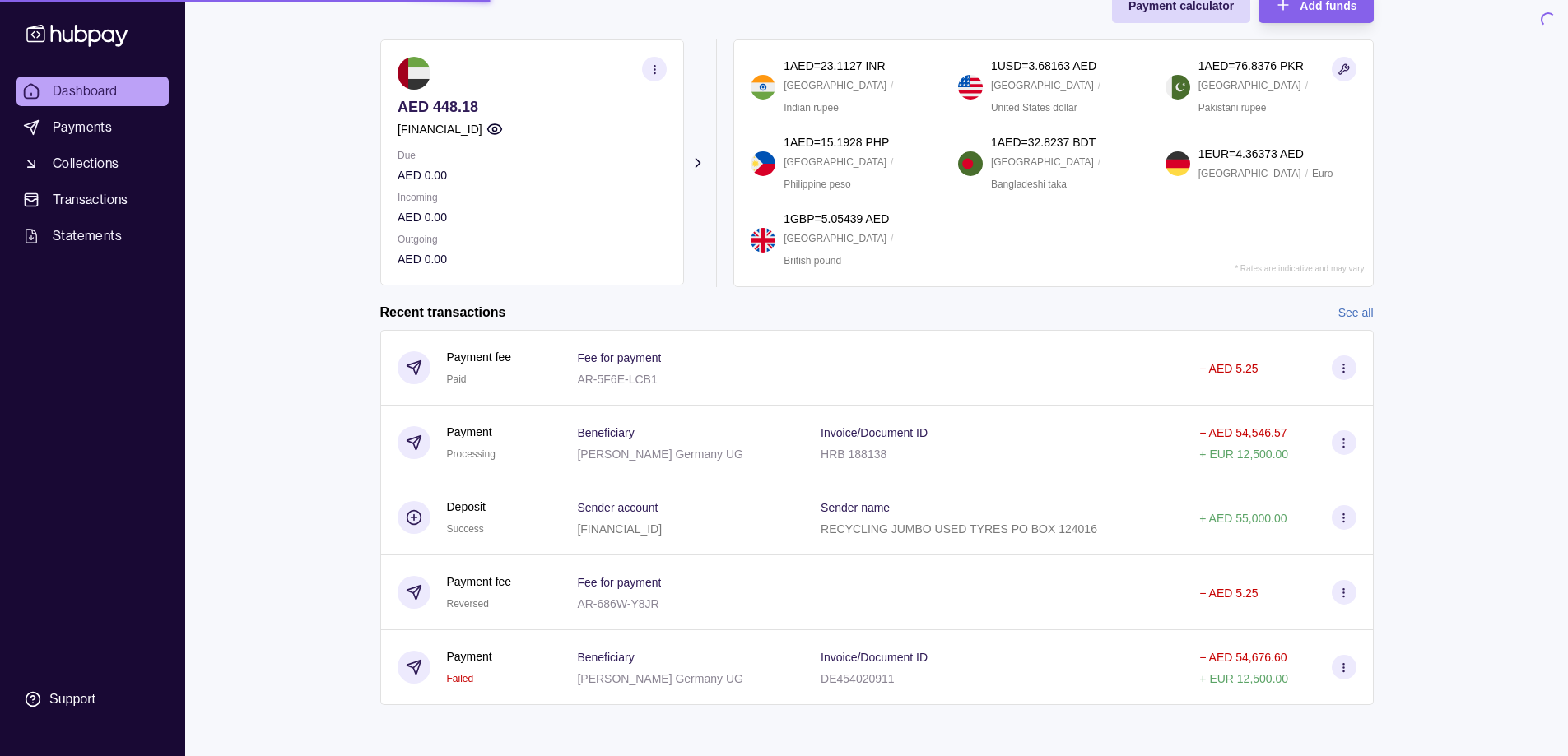 scroll, scrollTop: 0, scrollLeft: 0, axis: both 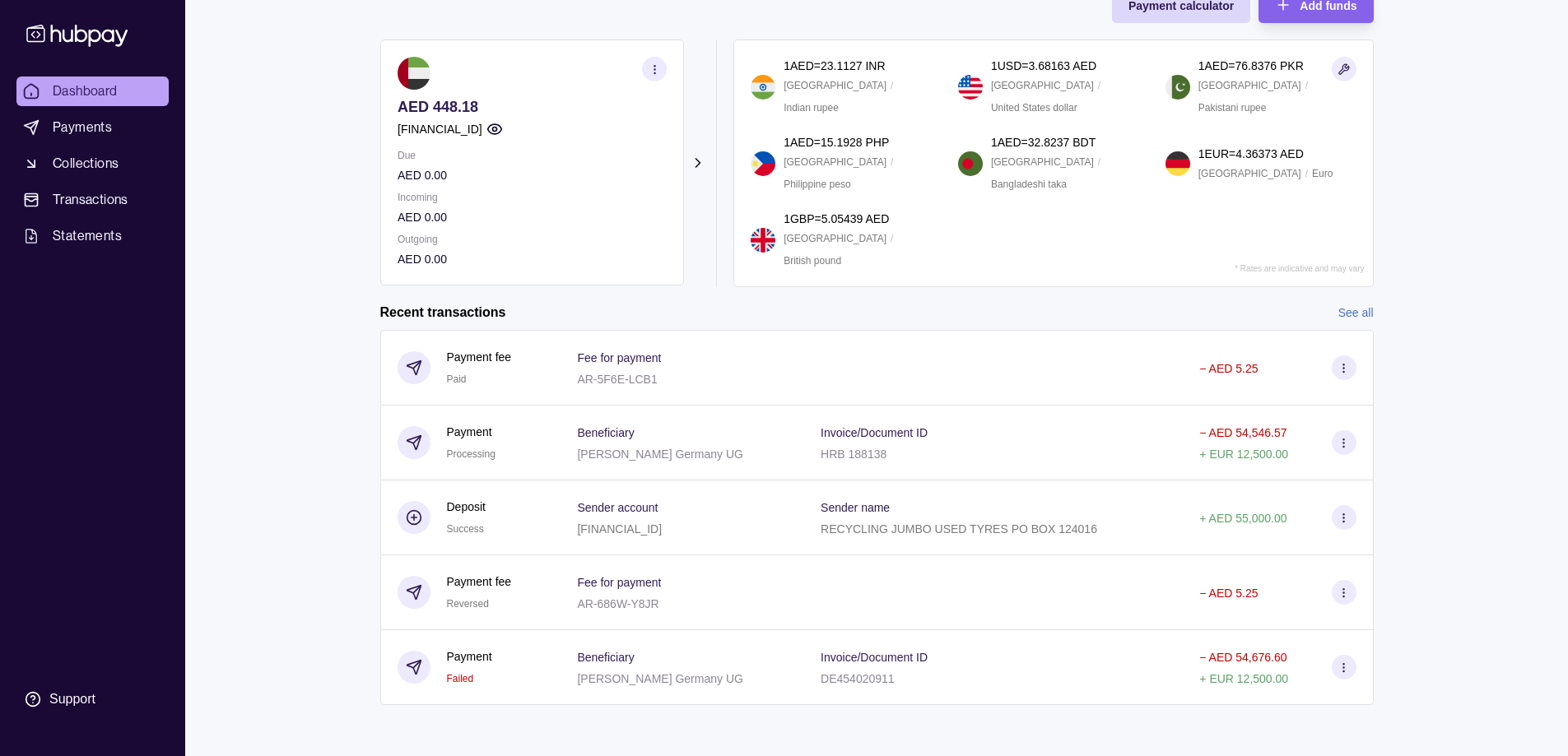 click on "Dashboard" at bounding box center (85, 91) 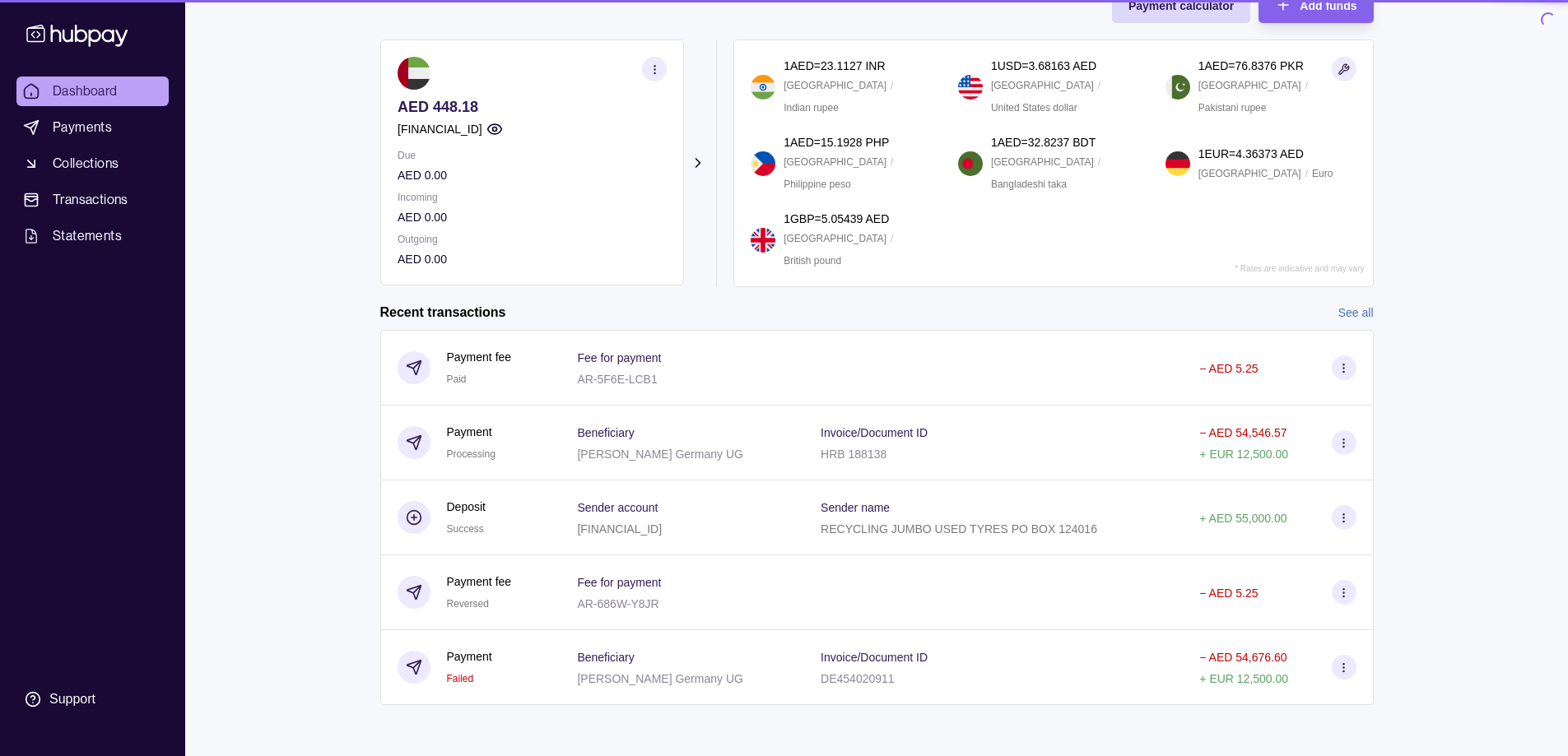 scroll, scrollTop: 0, scrollLeft: 0, axis: both 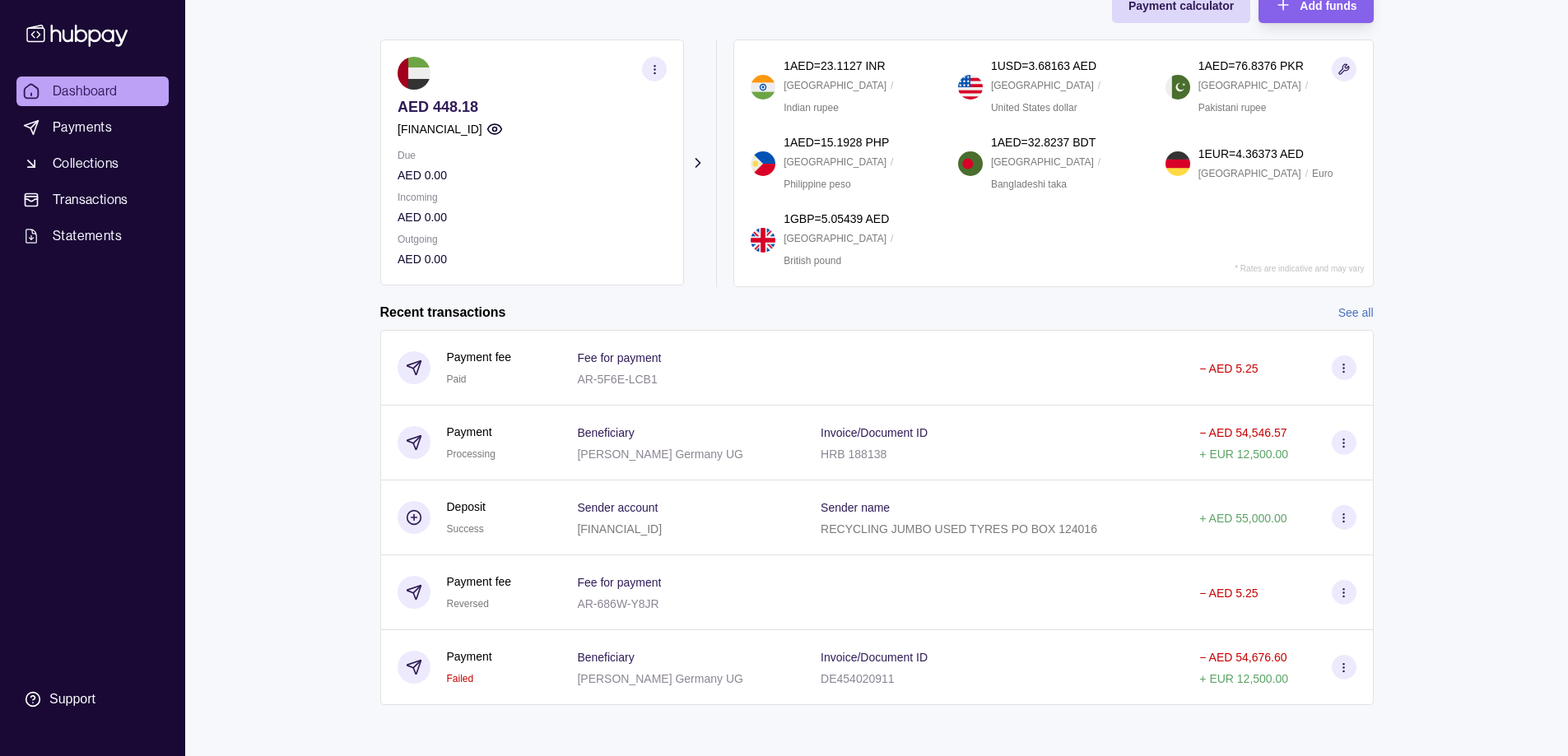 click on "Dashboard Payments Collections Transactions Statements Support M Hello,  Mehrdad Ebrahimi JUMBO USED TYRES RECYCLING Account Terms and conditions Privacy policy Sign out Dashboard Your trial ends in 28 days Your subscription will renew automatically on   04 Aug 2025 Payment calculator Add funds AED 448.18 AE220960000536060001132 Due AED 0.00 Incoming AED 0.00 Outgoing AED 0.00 Request new currencies 1  AED  =  23.1127   INR India / Indian rupee 1  USD  =  3.68163   AED United States / United States dollar 1  AED  =  76.8376   PKR Pakistan / Pakistani rupee 1  AED  =  15.1928   PHP Philippines / Philippine peso 1  AED  =  32.8237   BDT Bangladesh / Bangladeshi taka 1  EUR  =  4.36373   AED Germany / Euro 1  GBP  =  5.05439   AED United Kingdom / British pound * Rates are indicative and may vary Recent transactions See all Details Amount Payment fee Paid Fee for payment AR-5F6E-LCB1 −   AED 5.25 Payment Processing Beneficiary Aaron Handel Germany UG Invoice/Document ID HRB 188138 −   AED 54,546.57 +   +" at bounding box center (784, 267) 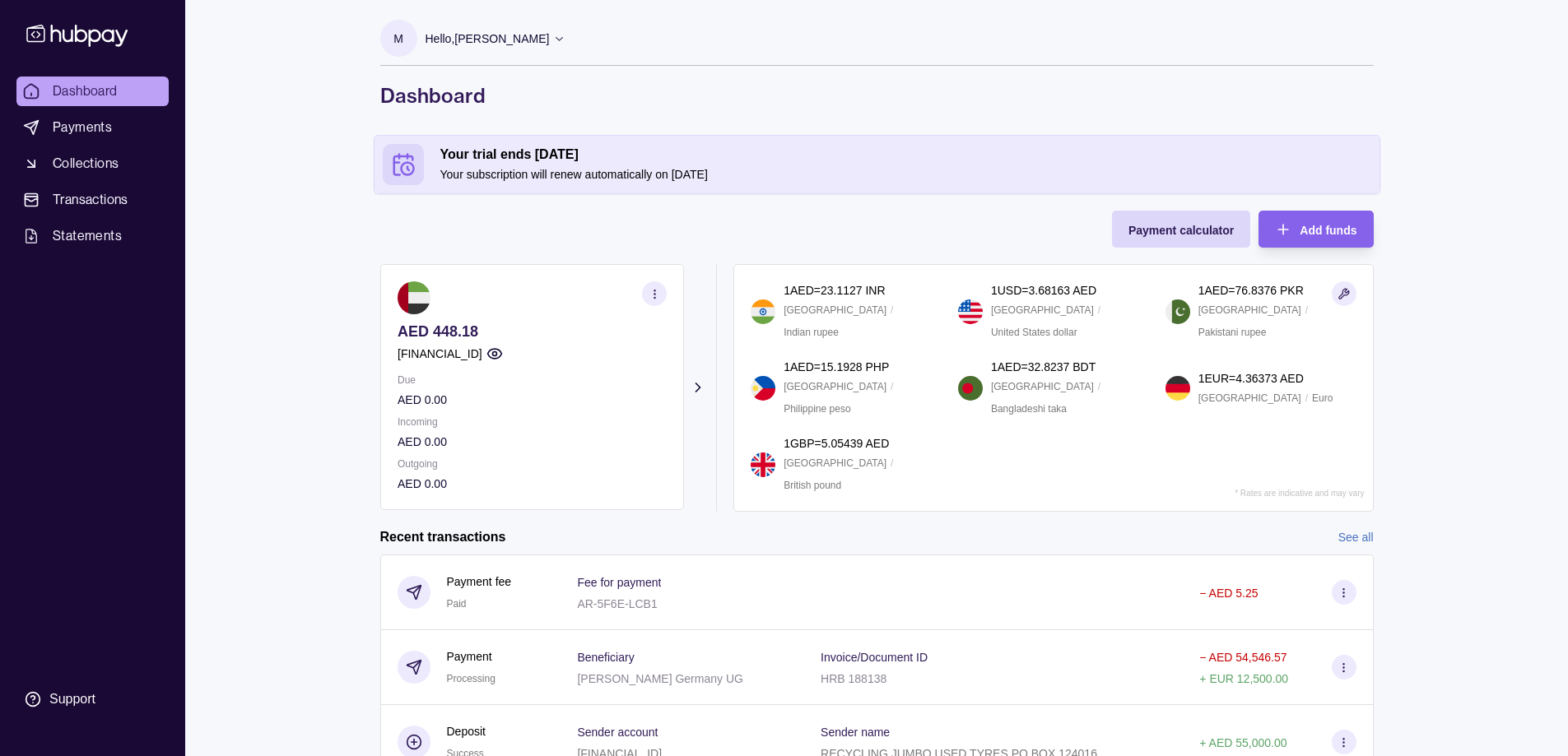 scroll, scrollTop: 165, scrollLeft: 0, axis: vertical 